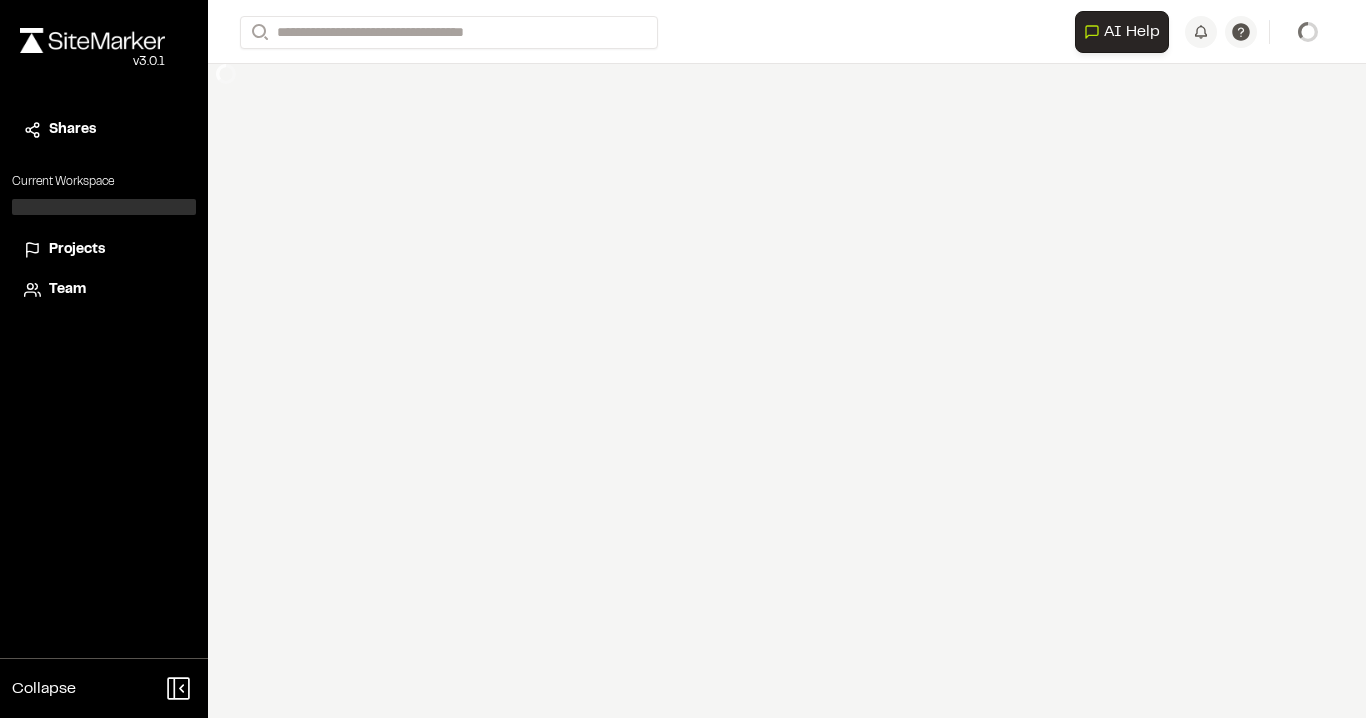 scroll, scrollTop: 0, scrollLeft: 0, axis: both 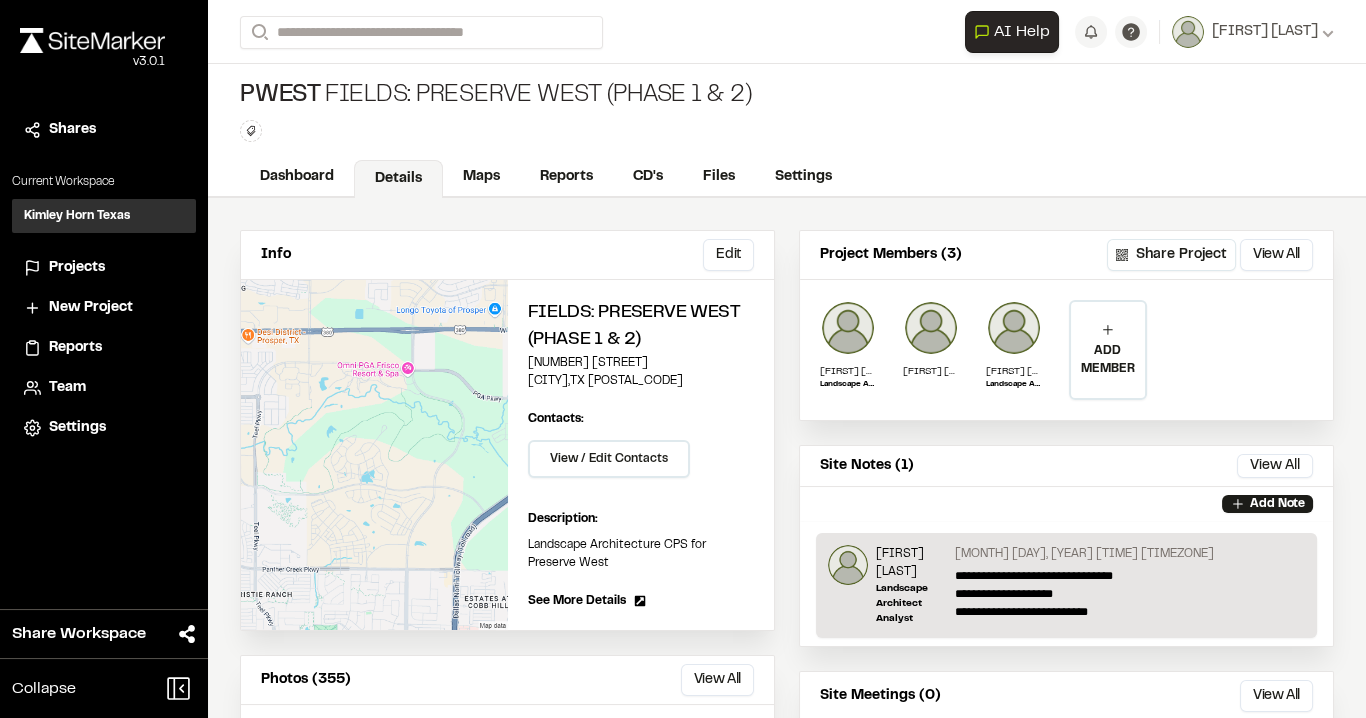 click on "Projects" at bounding box center [77, 268] 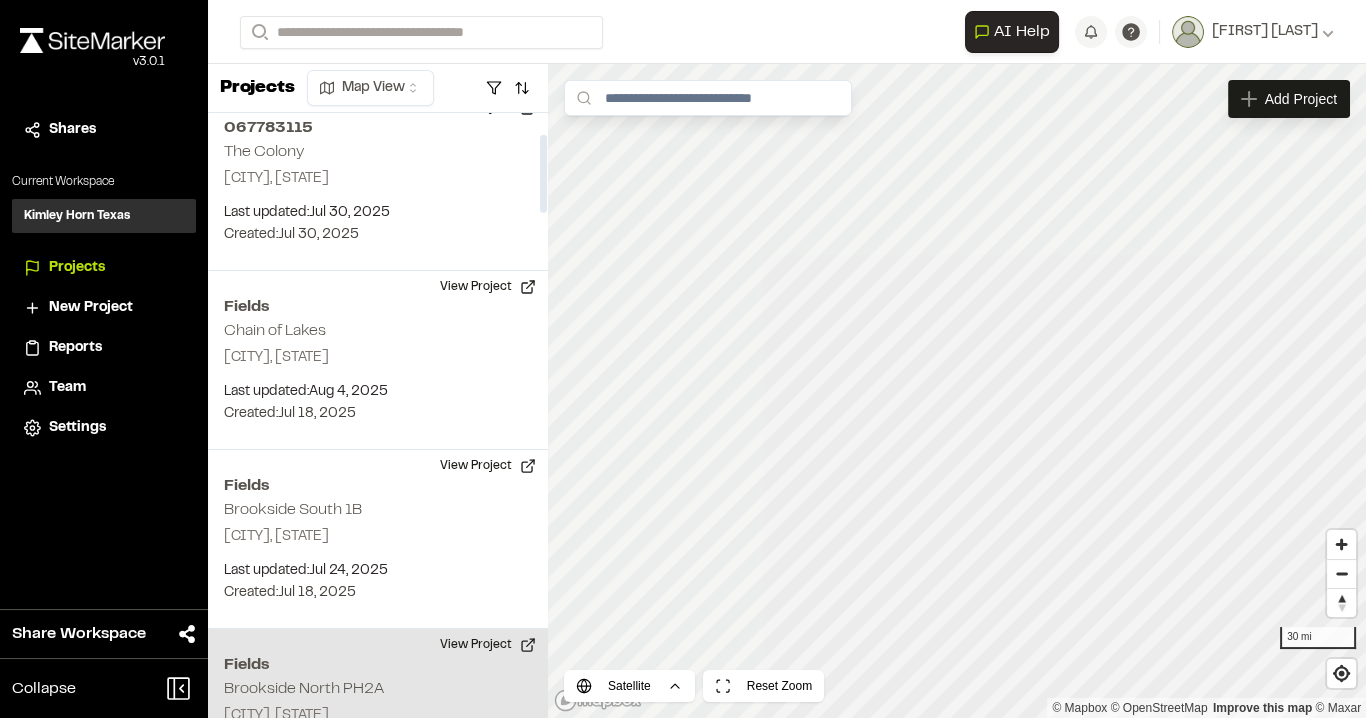 scroll, scrollTop: 320, scrollLeft: 0, axis: vertical 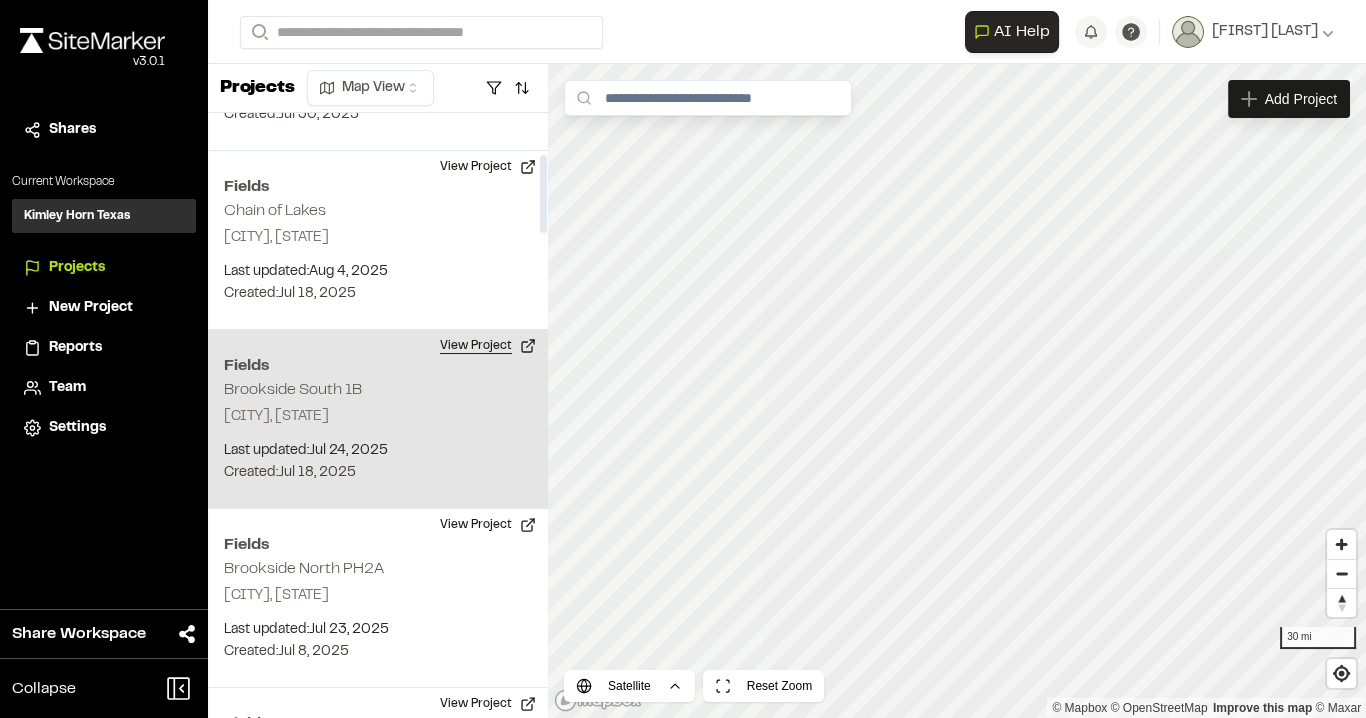 click on "View Project" at bounding box center (488, 346) 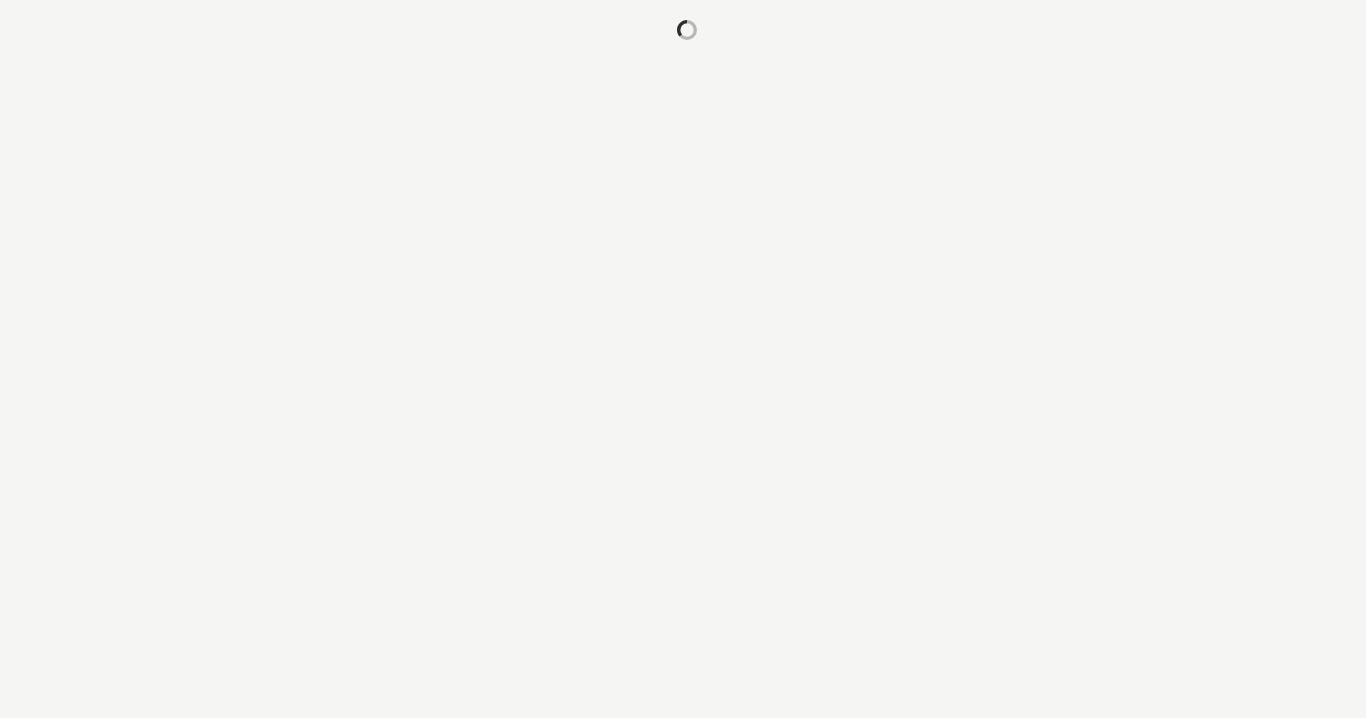 scroll, scrollTop: 0, scrollLeft: 0, axis: both 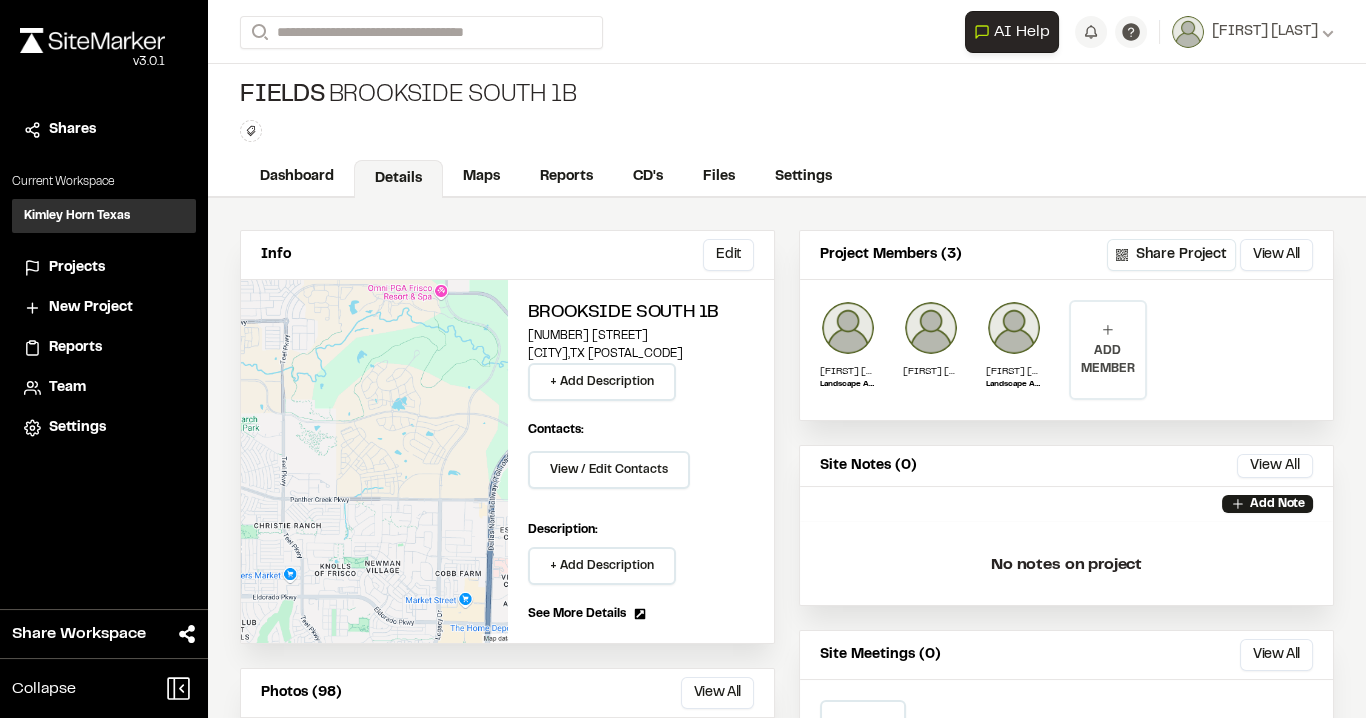 click on "ADD MEMBER" at bounding box center (1108, 360) 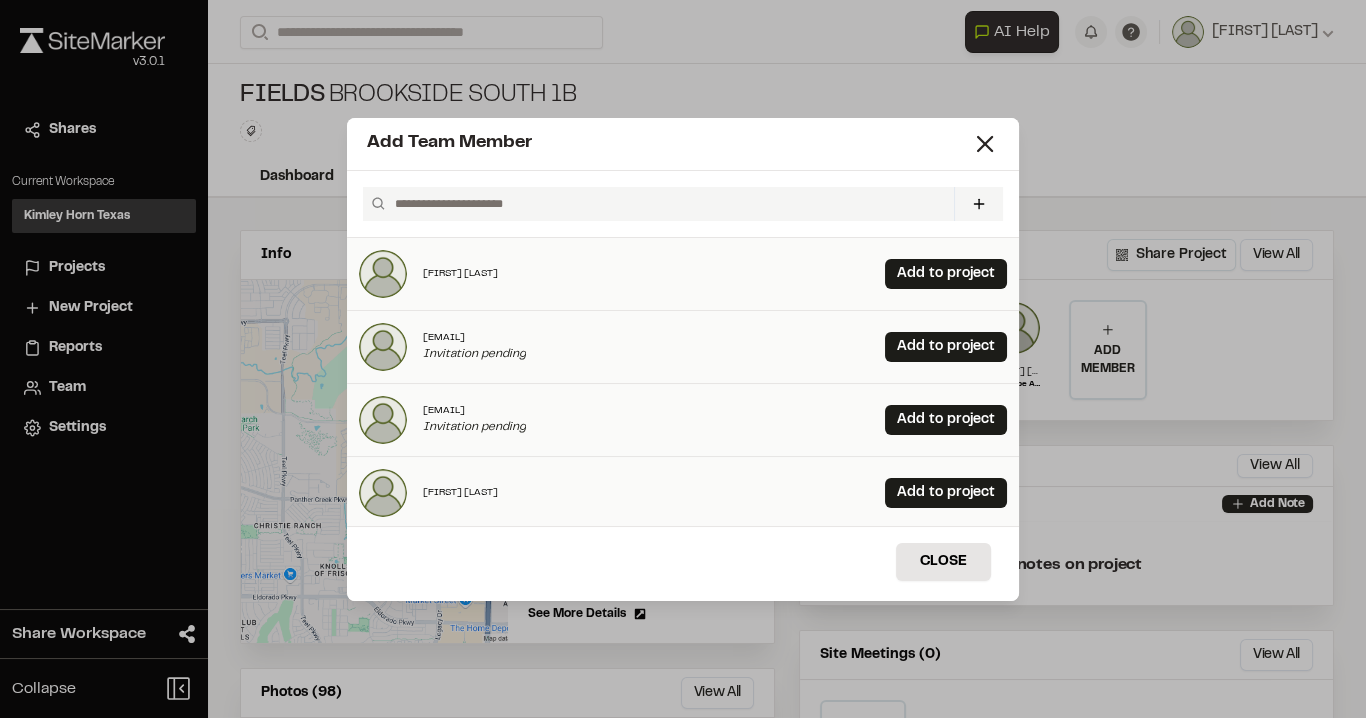 click at bounding box center (666, 204) 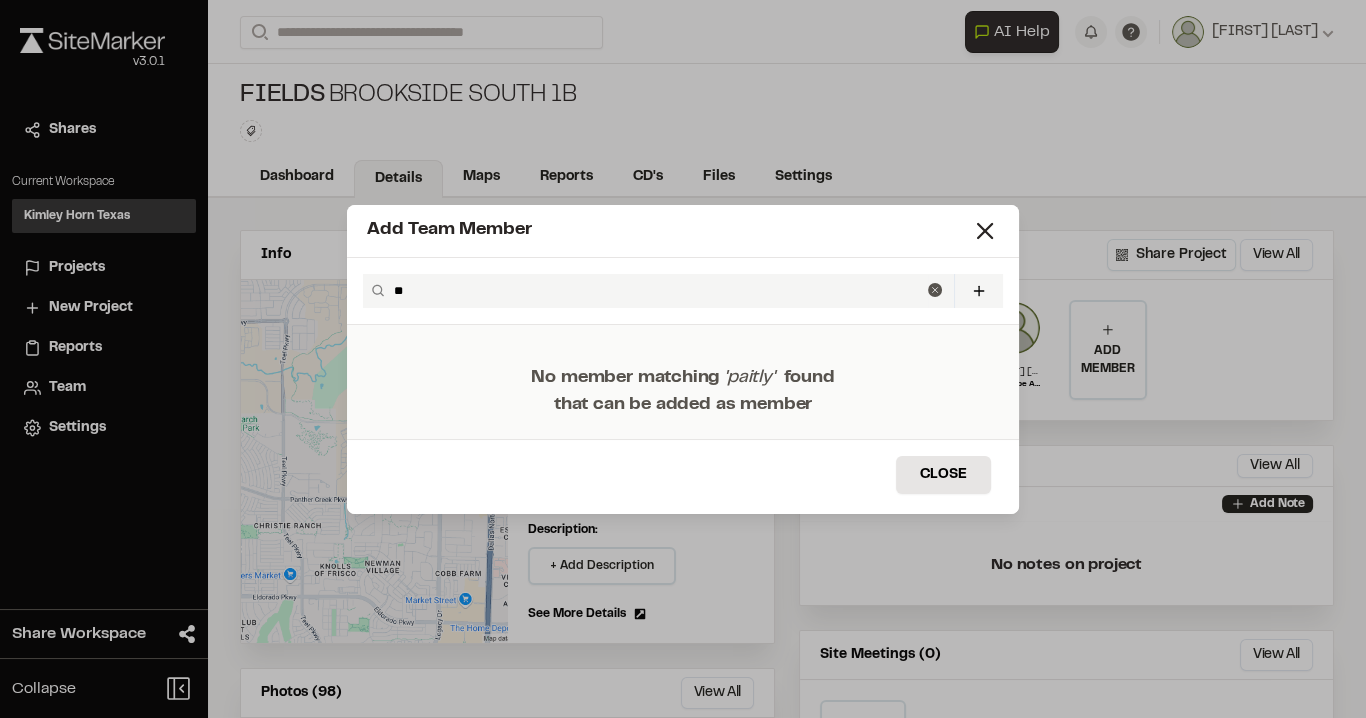 type on "*" 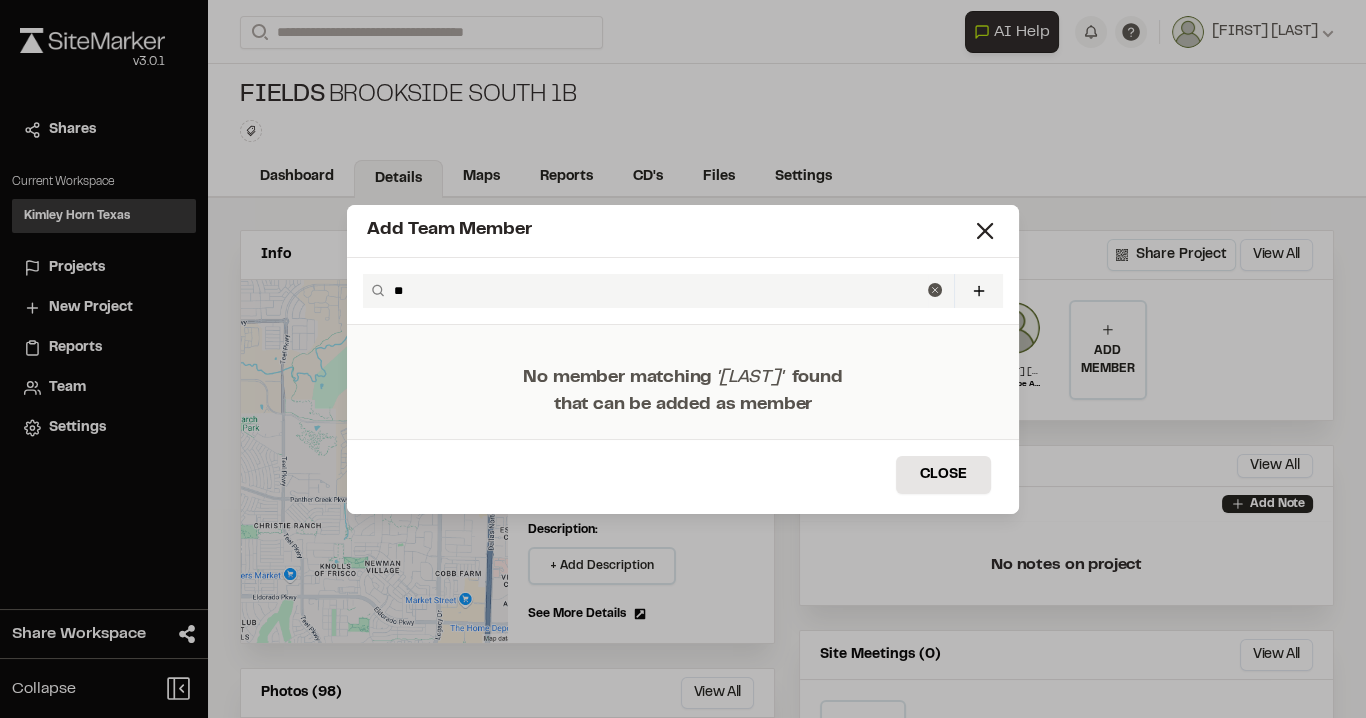 type on "*" 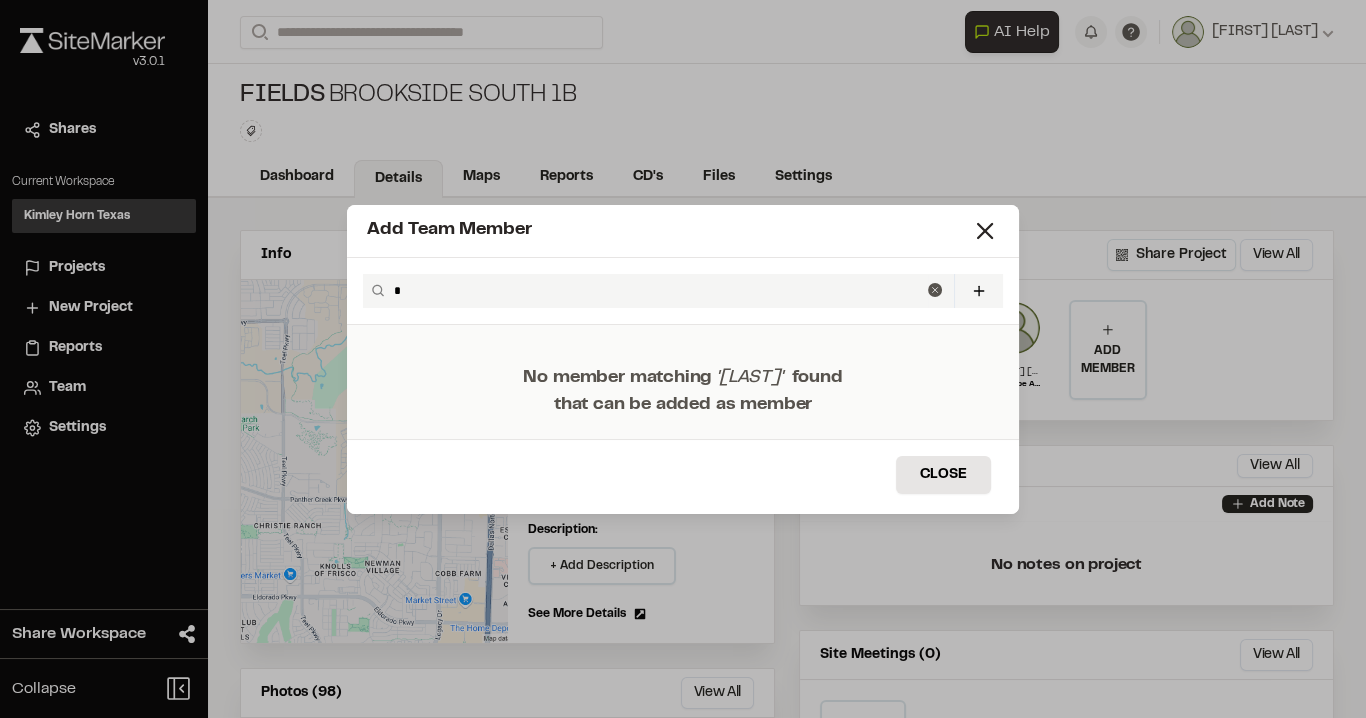 type 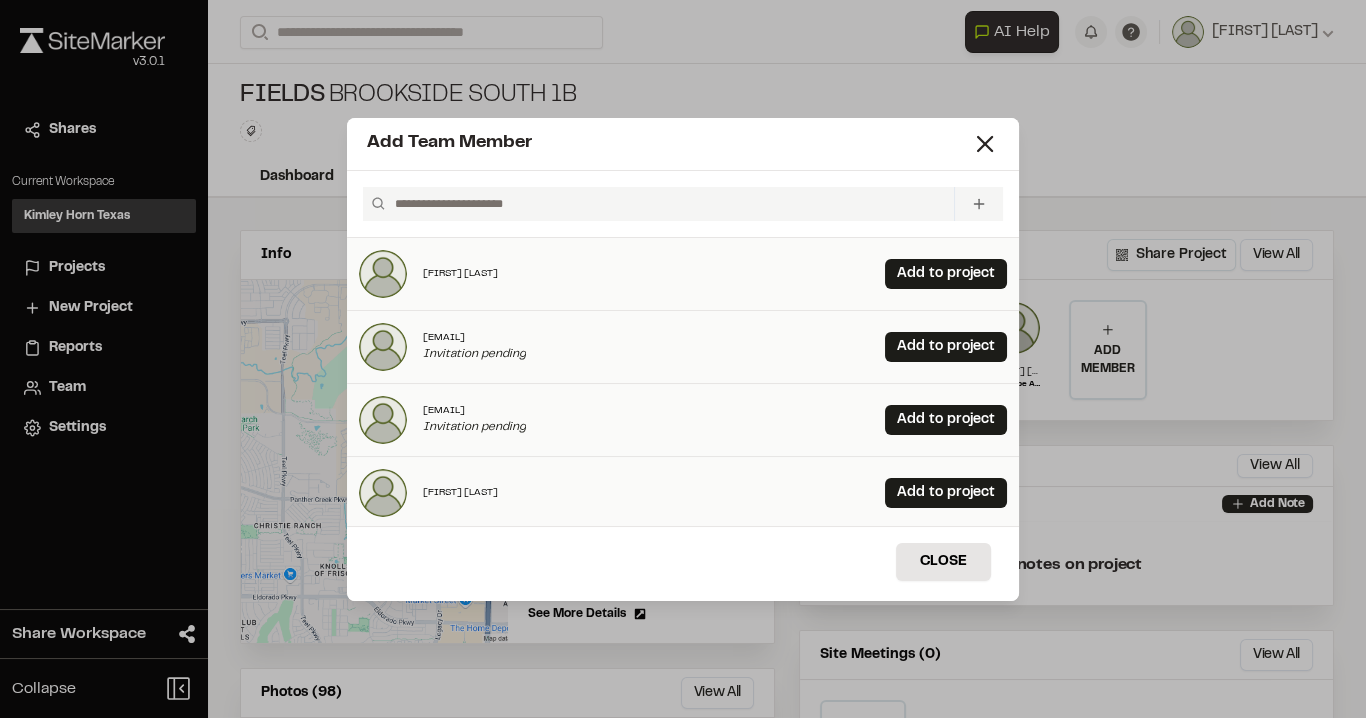 click 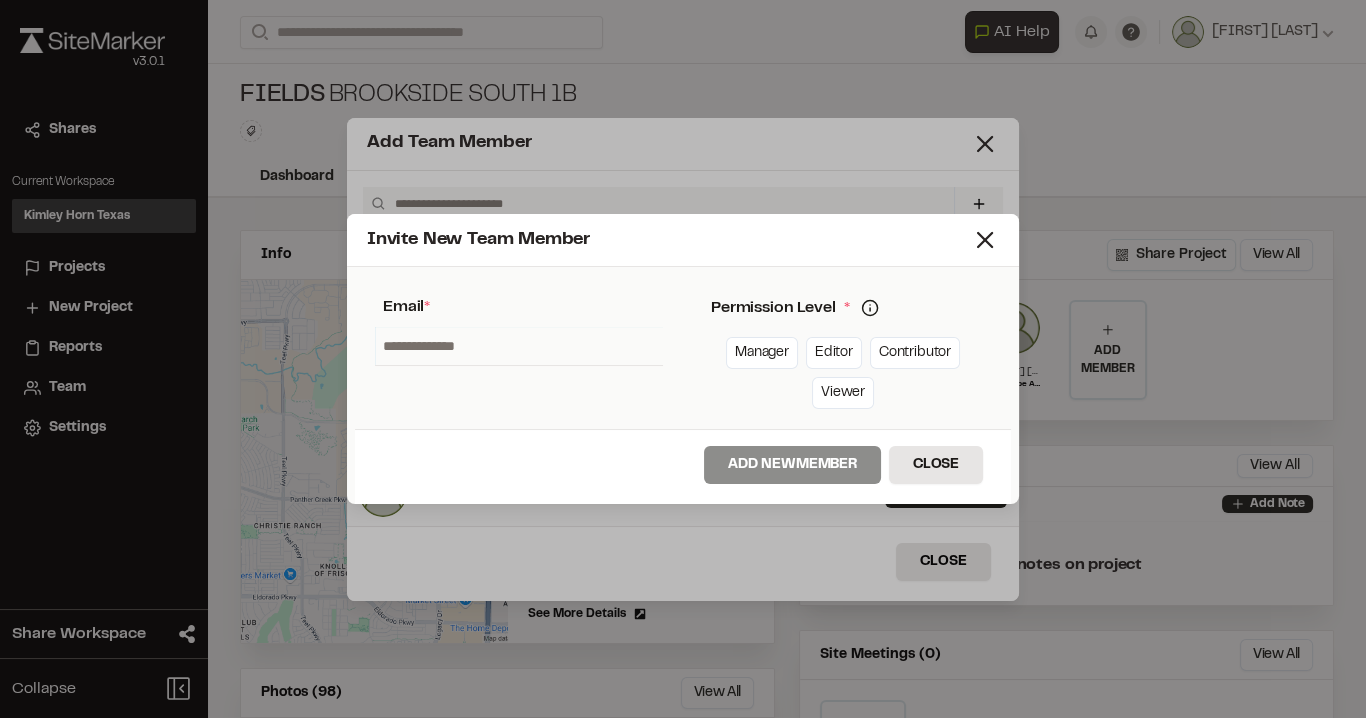 click at bounding box center (519, 346) 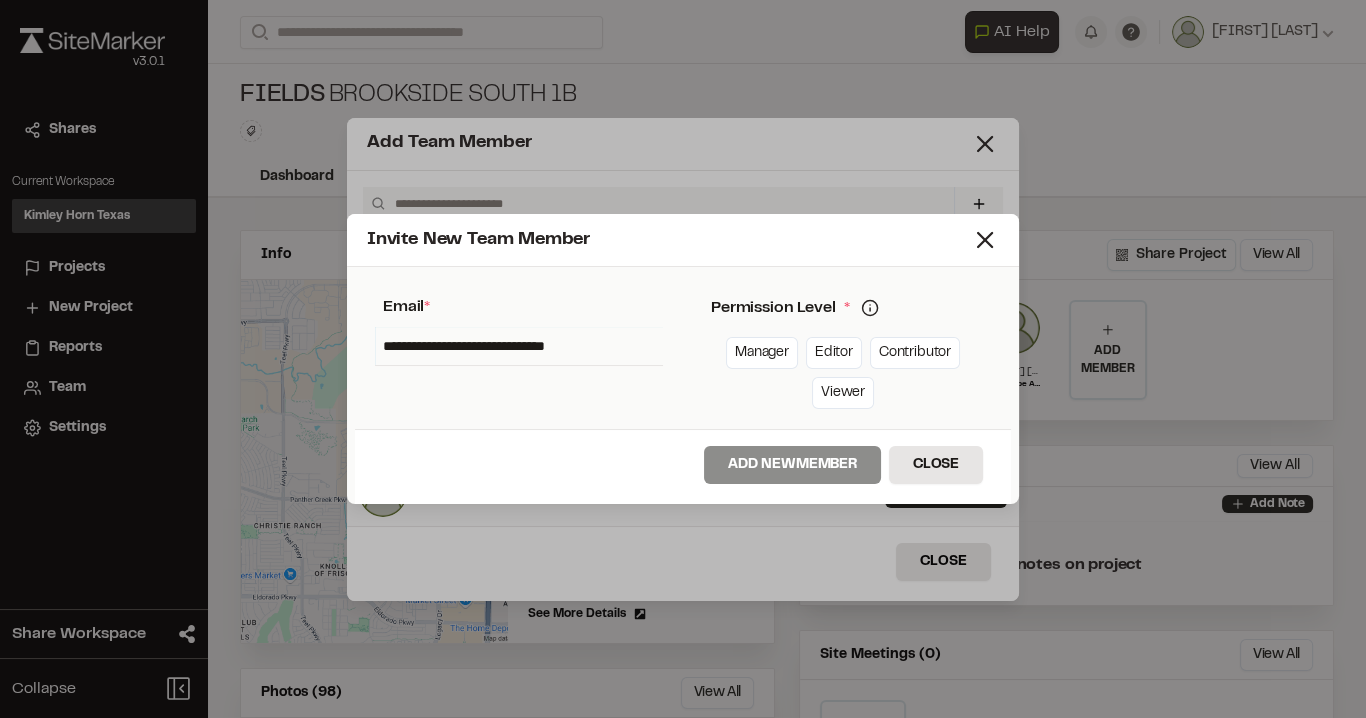 type on "**********" 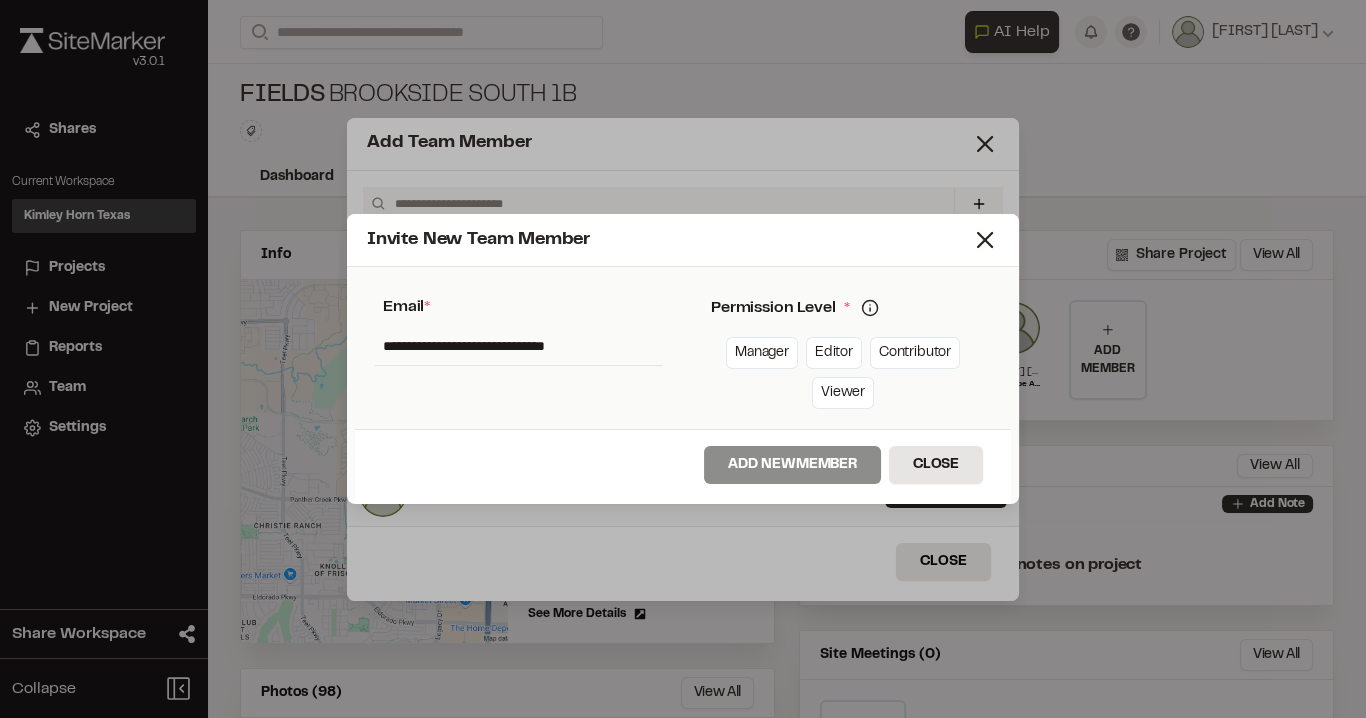 click 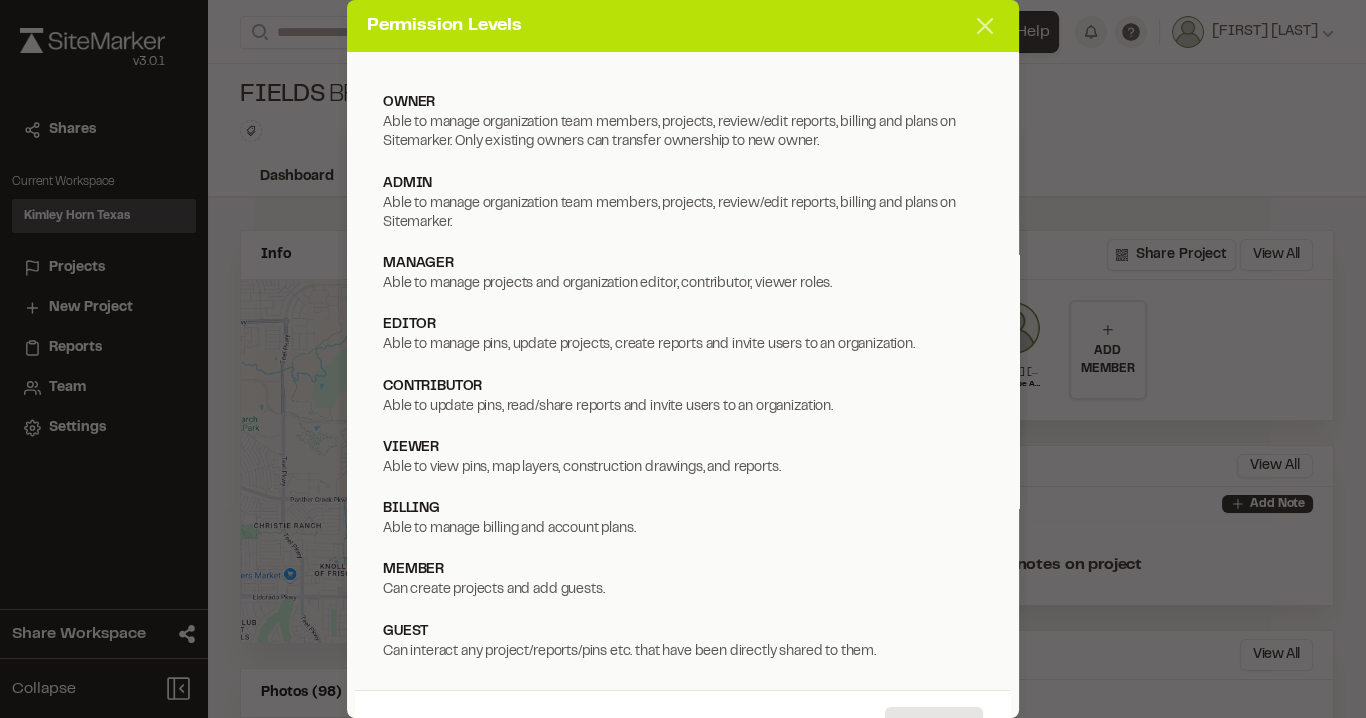 click 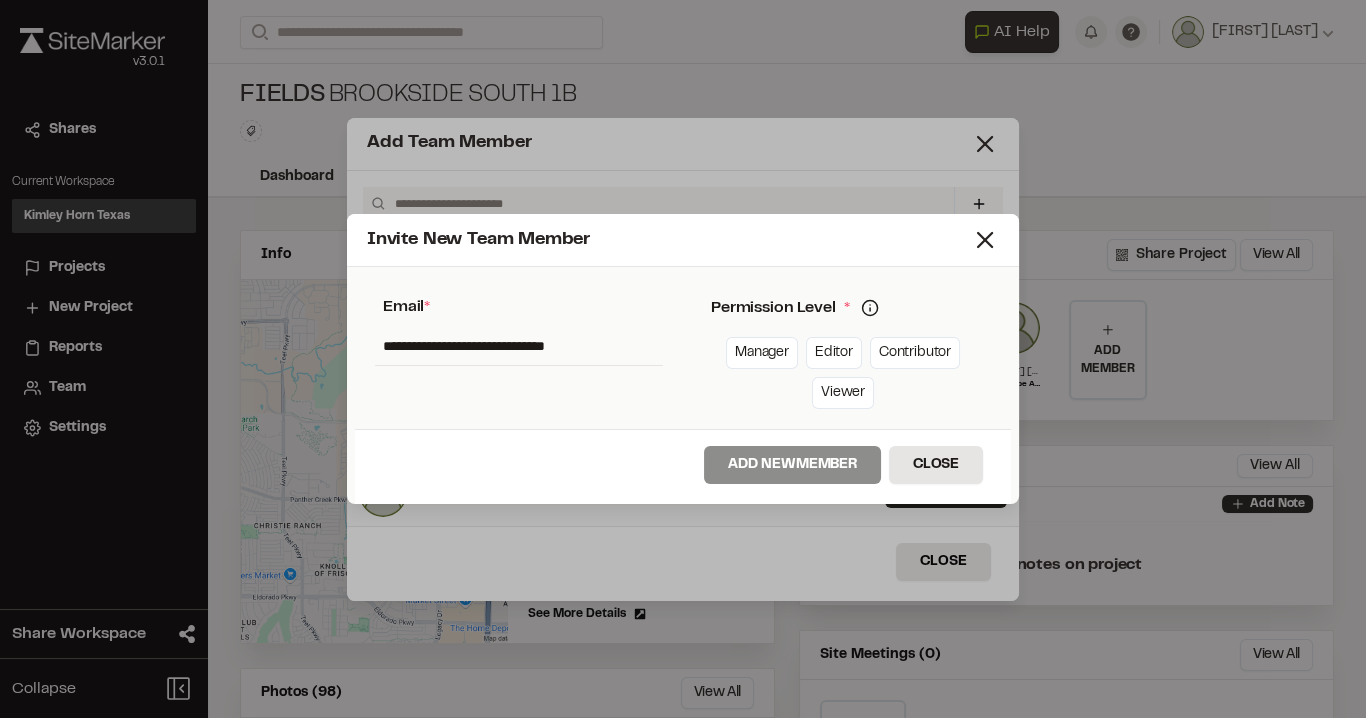 click 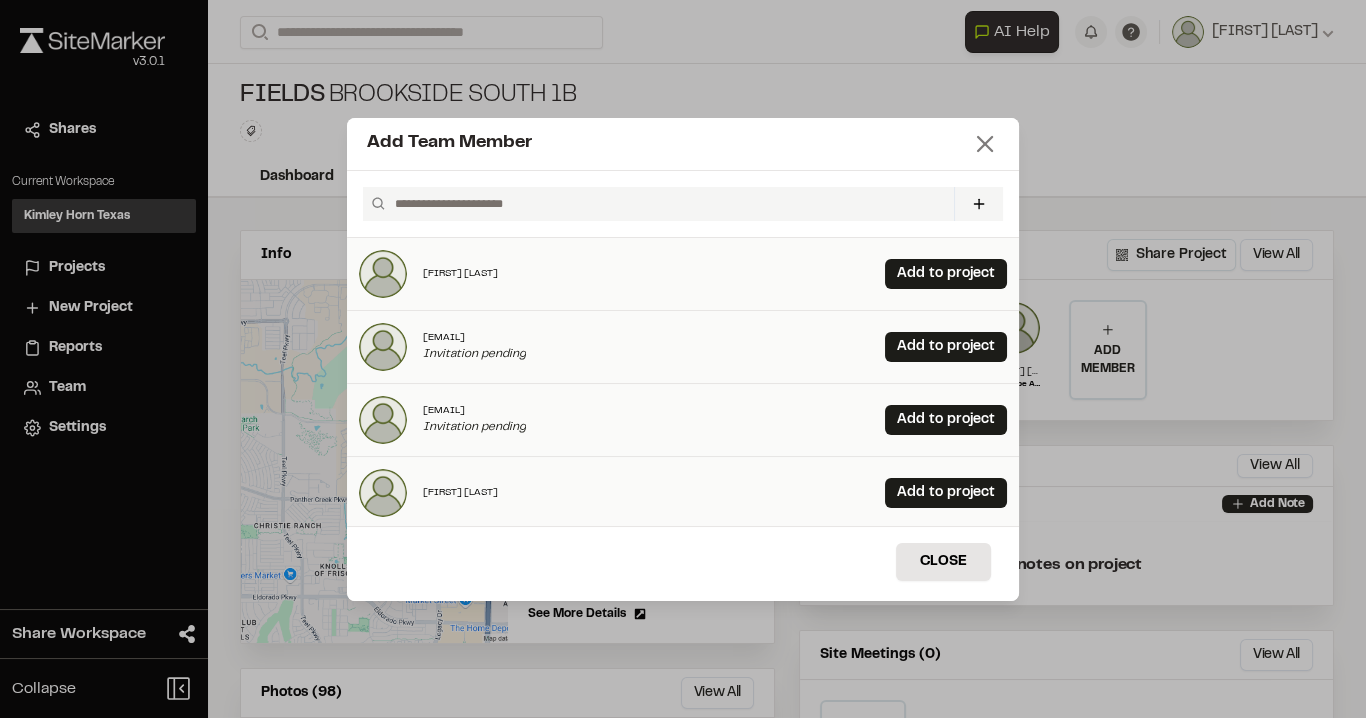 click 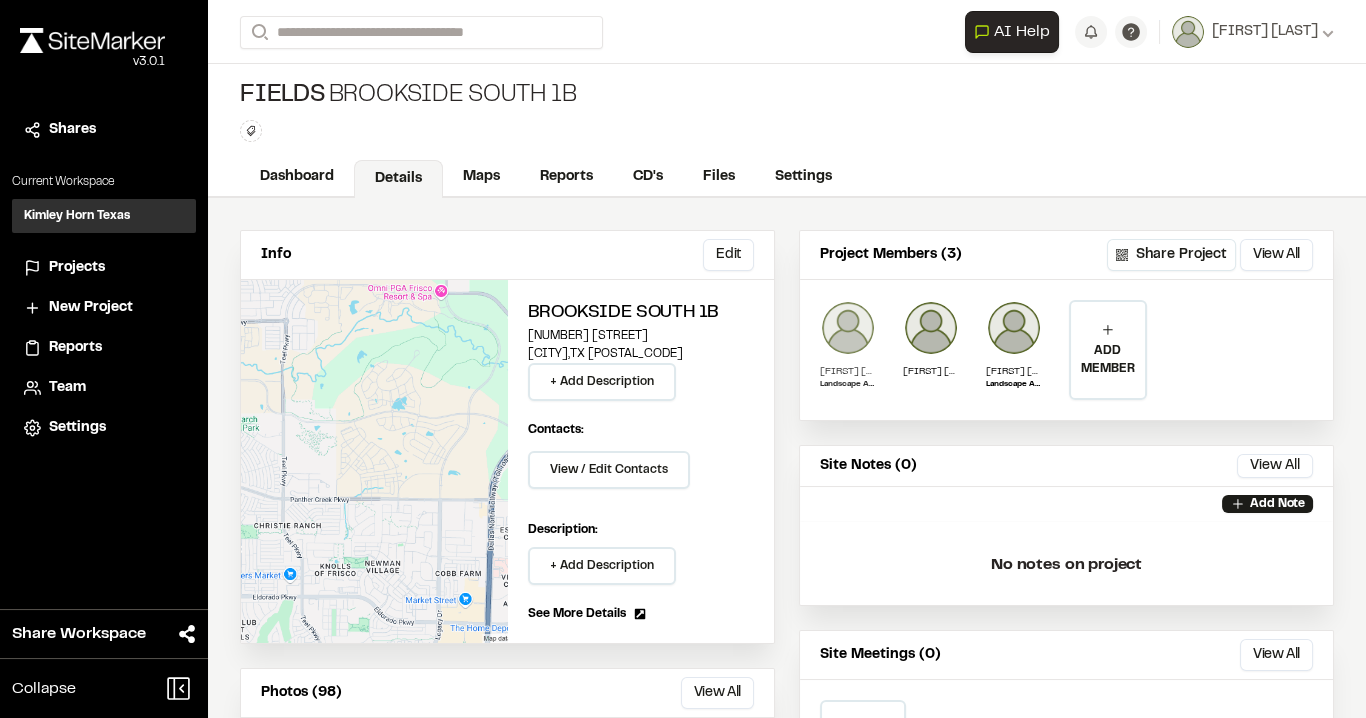 click on "Landscape Architect Analyst" at bounding box center [848, 385] 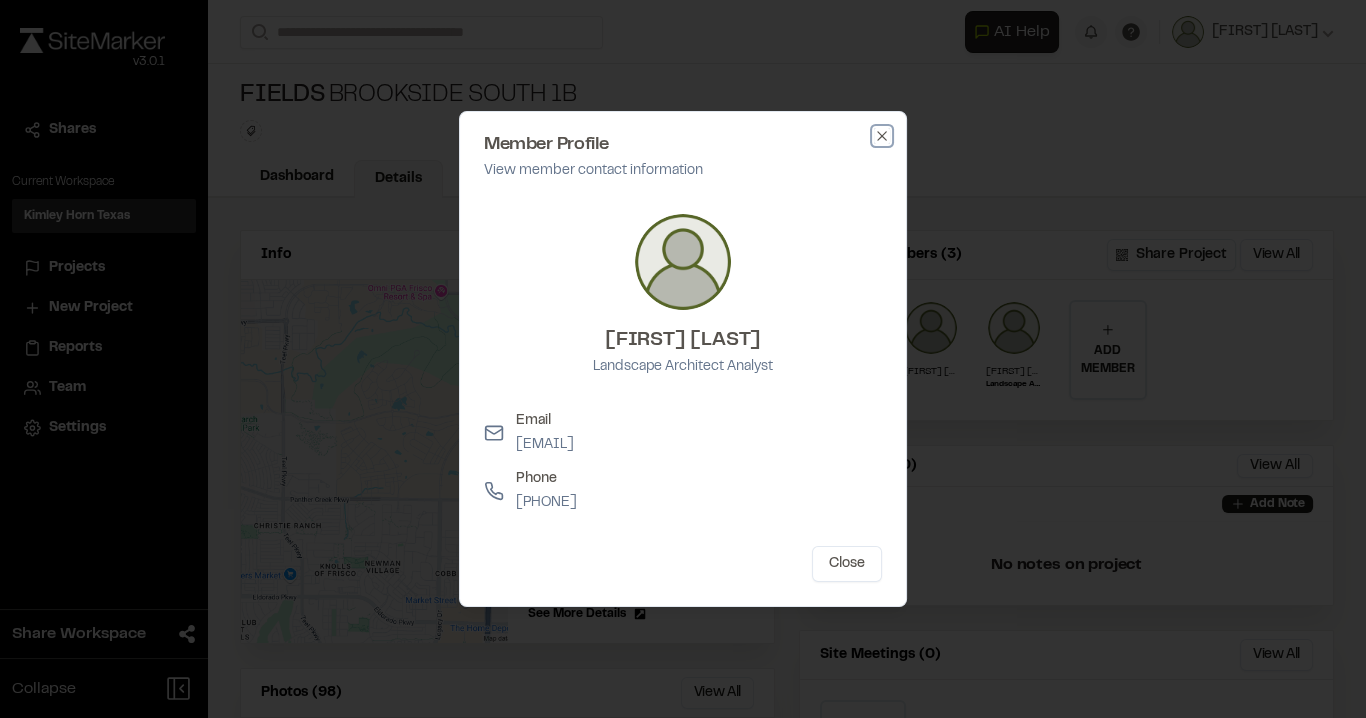 click 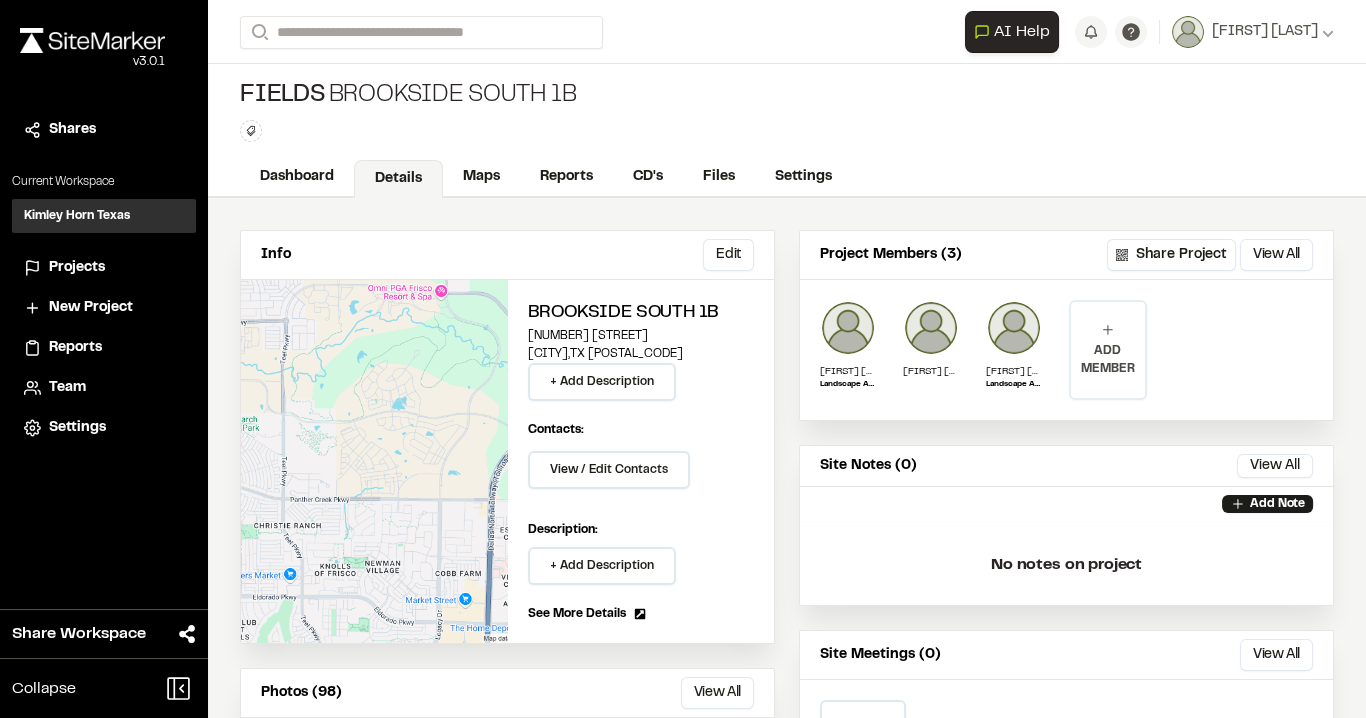 click on "ADD MEMBER" at bounding box center (1108, 350) 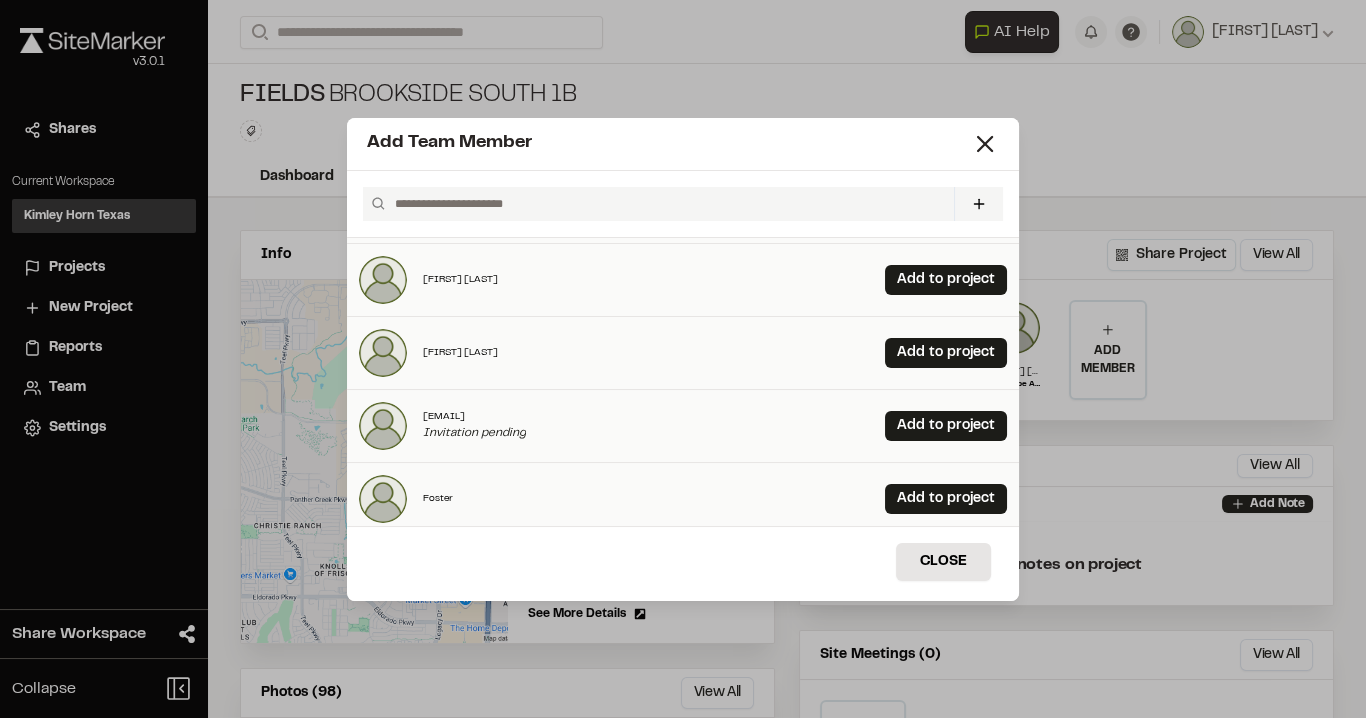 scroll, scrollTop: 400, scrollLeft: 0, axis: vertical 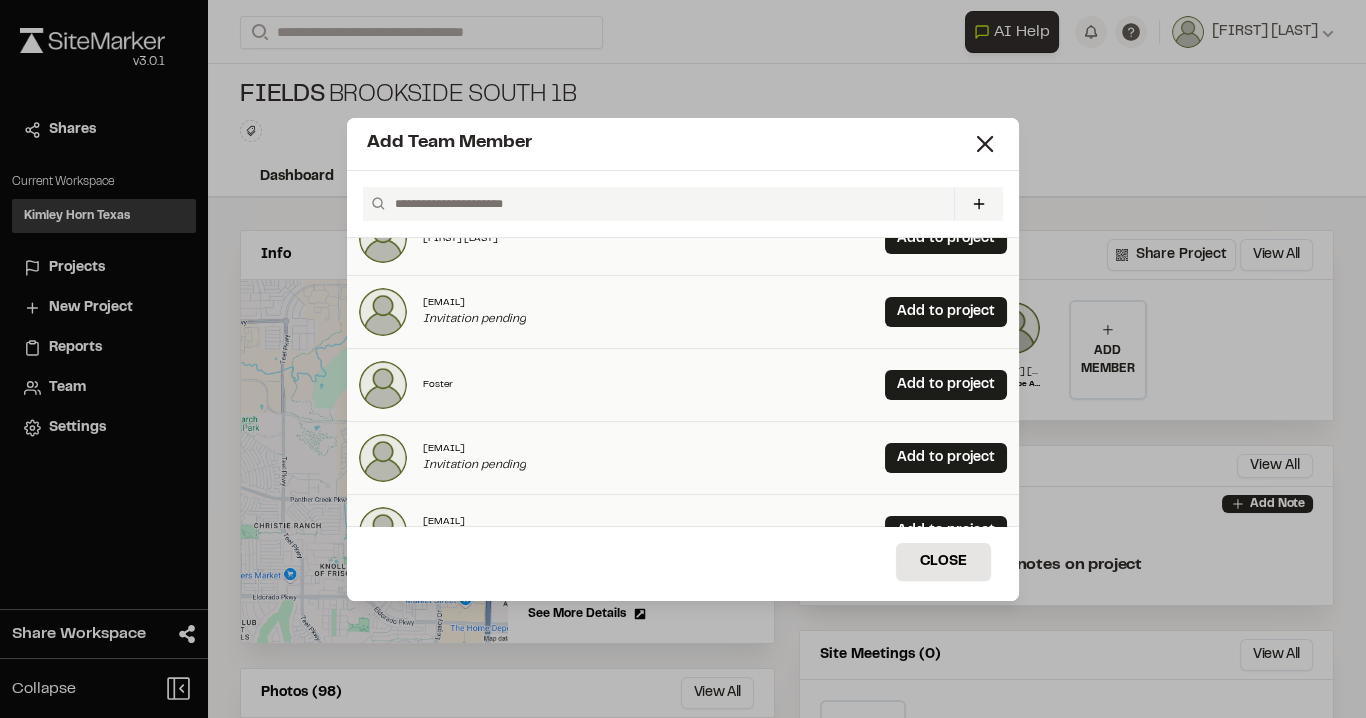 click on "**********" at bounding box center [683, 359] 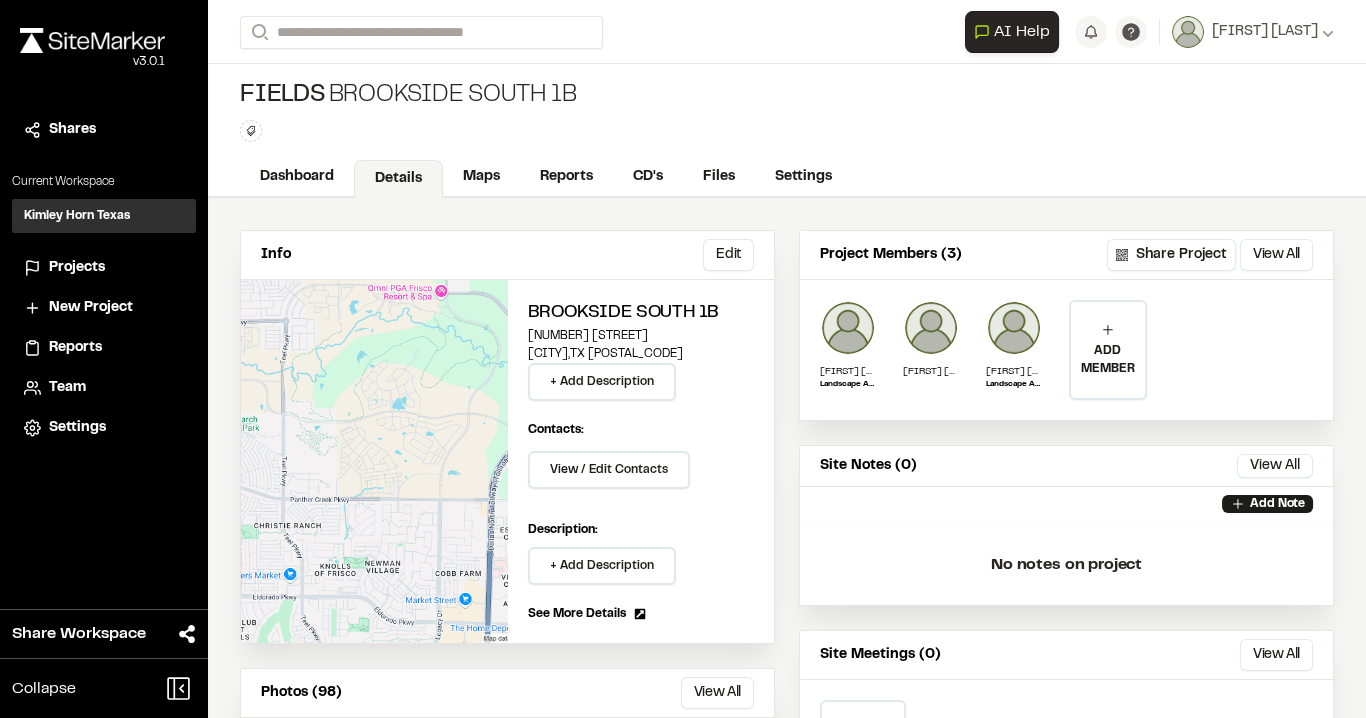 scroll, scrollTop: 0, scrollLeft: 0, axis: both 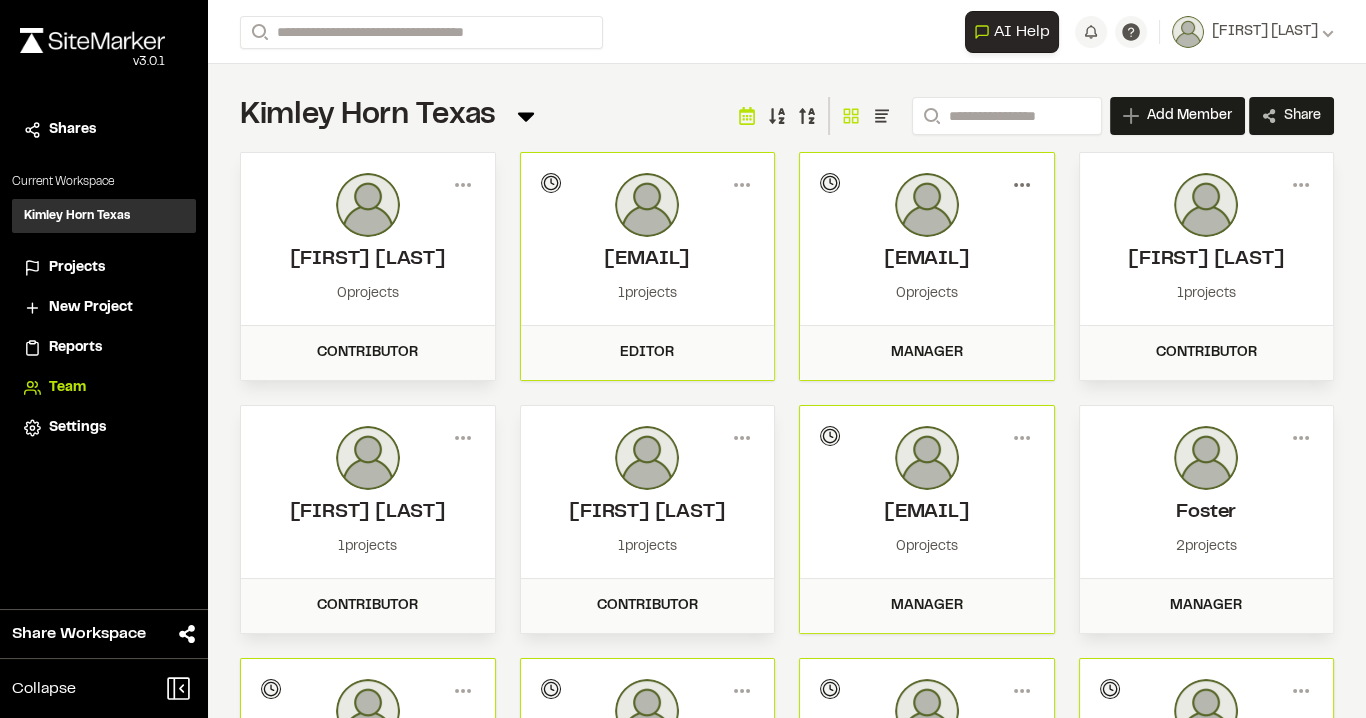 click 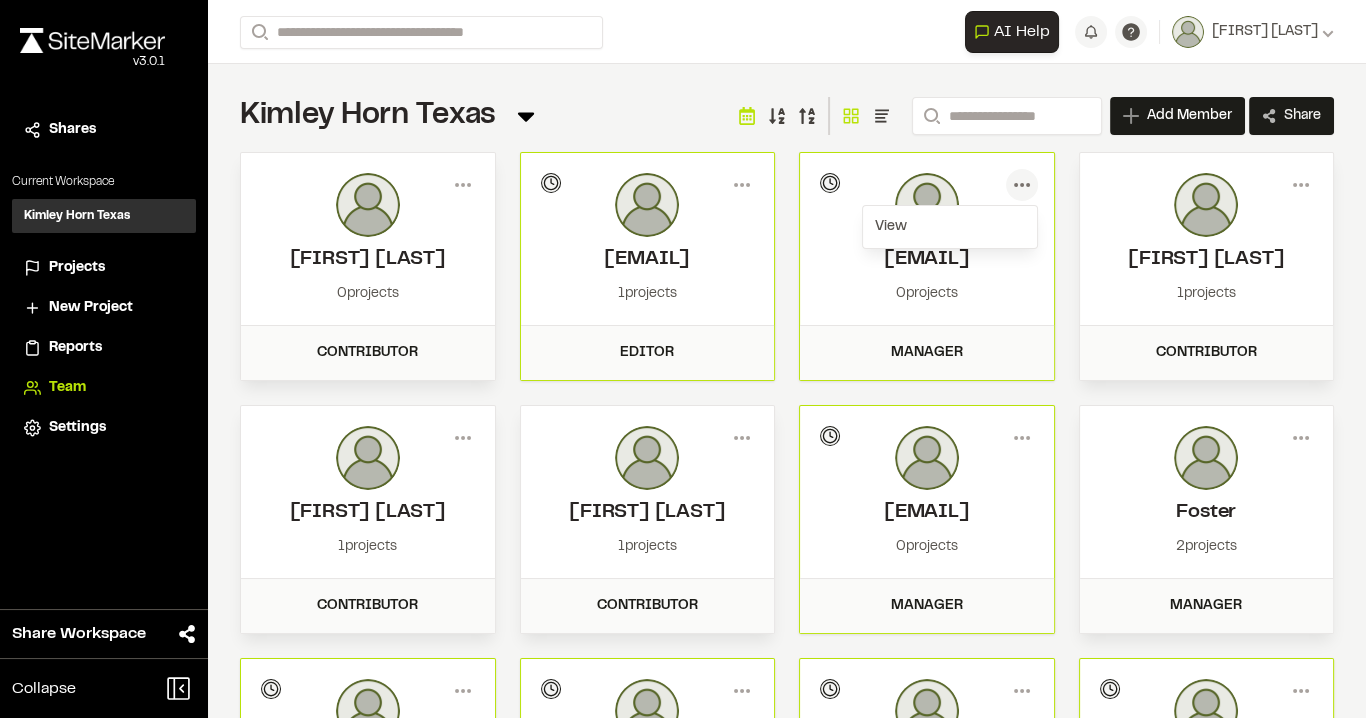click on "Menu [FIRST] [LAST] [NUMBER] projects  Contributor Member Info [FIRST] [LAST] [EMAIL] [PHONE] Done Menu [EMAIL]  Invitation pending [NUMBER] projects  Editor Member Info [EMAIL] Done Menu View Member Info [EMAIL] Done [EMAIL]  Invitation pending [NUMBER] projects  Manager Member Info [EMAIL] Done Menu Foster [NUMBER] projects  Manager Member Info Foster [EMAIL] [PHONE] Done Menu" at bounding box center (787, 519) 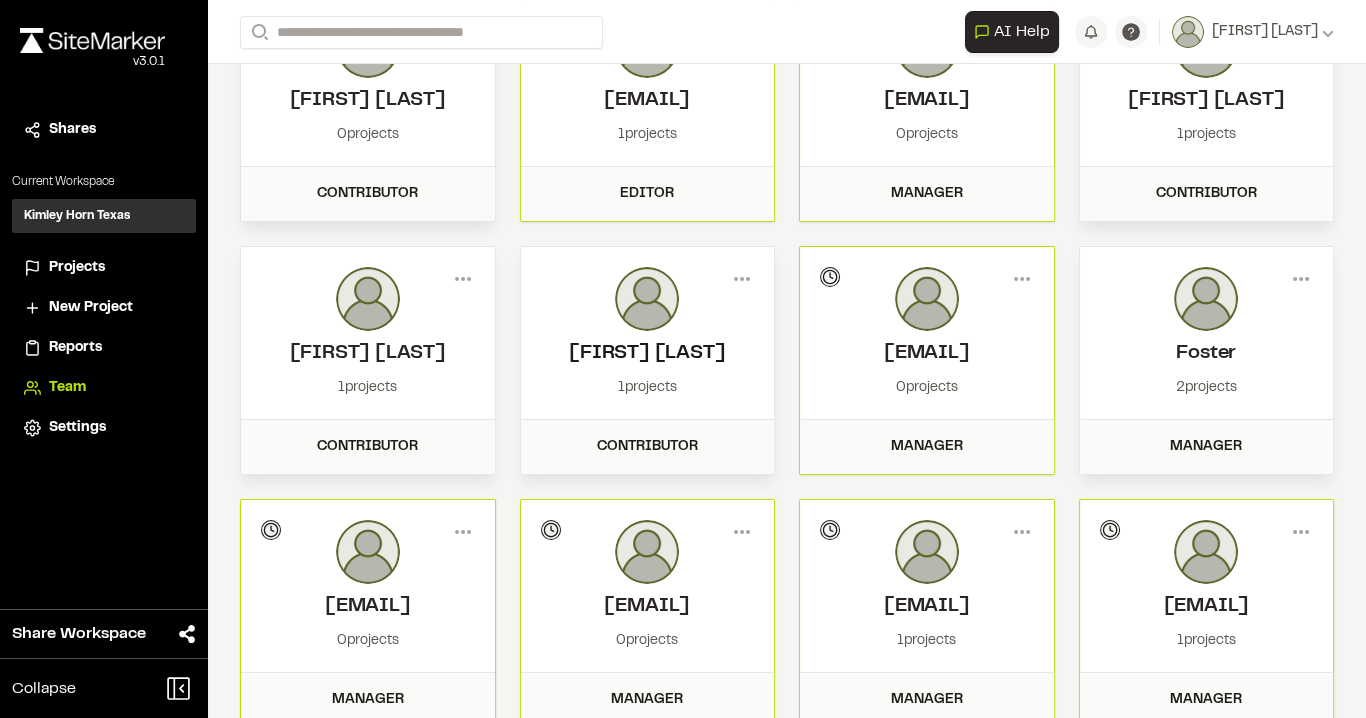 scroll, scrollTop: 160, scrollLeft: 0, axis: vertical 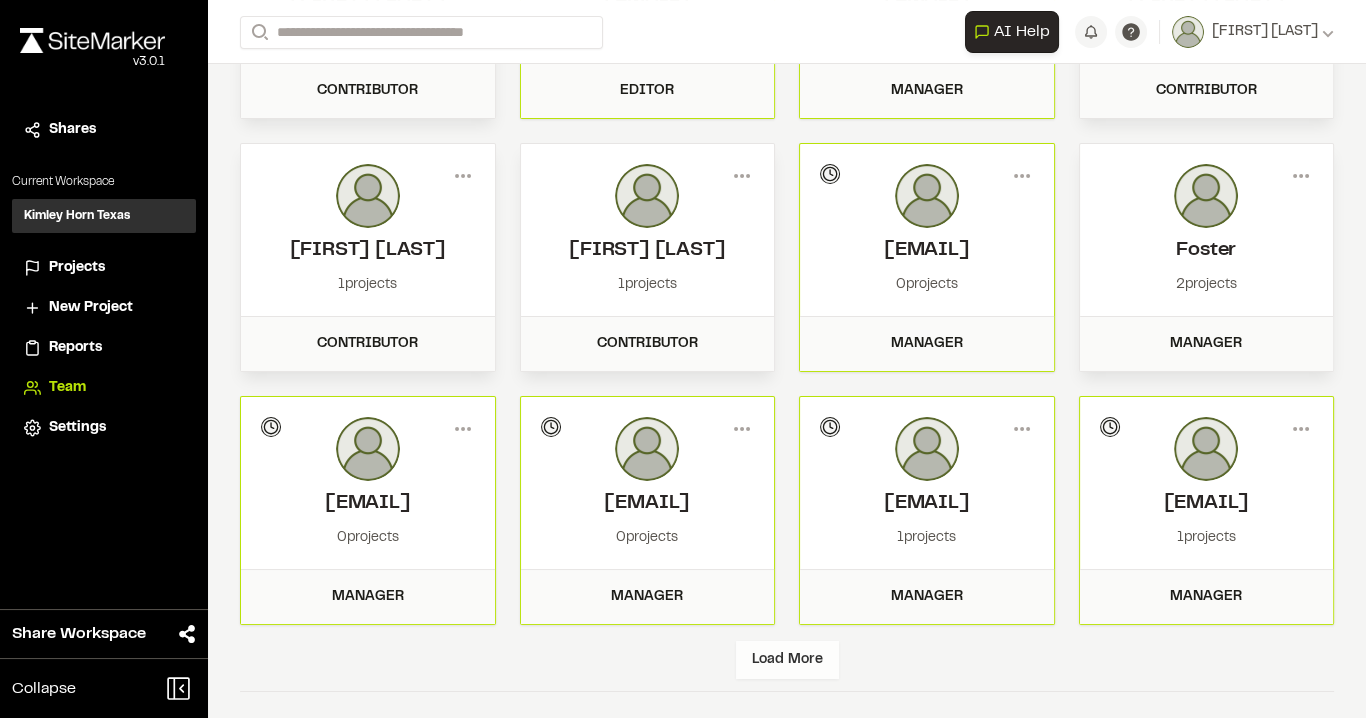click on "Load More" at bounding box center [787, 660] 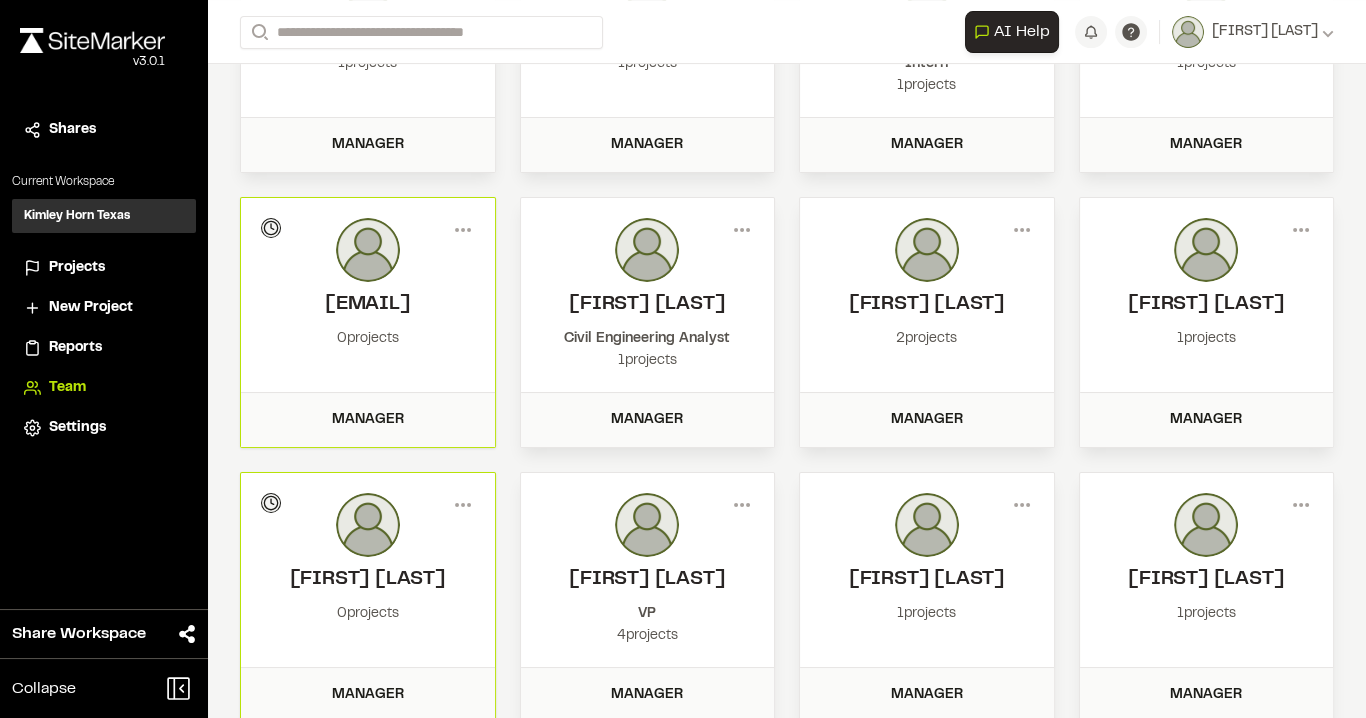 scroll, scrollTop: 1083, scrollLeft: 0, axis: vertical 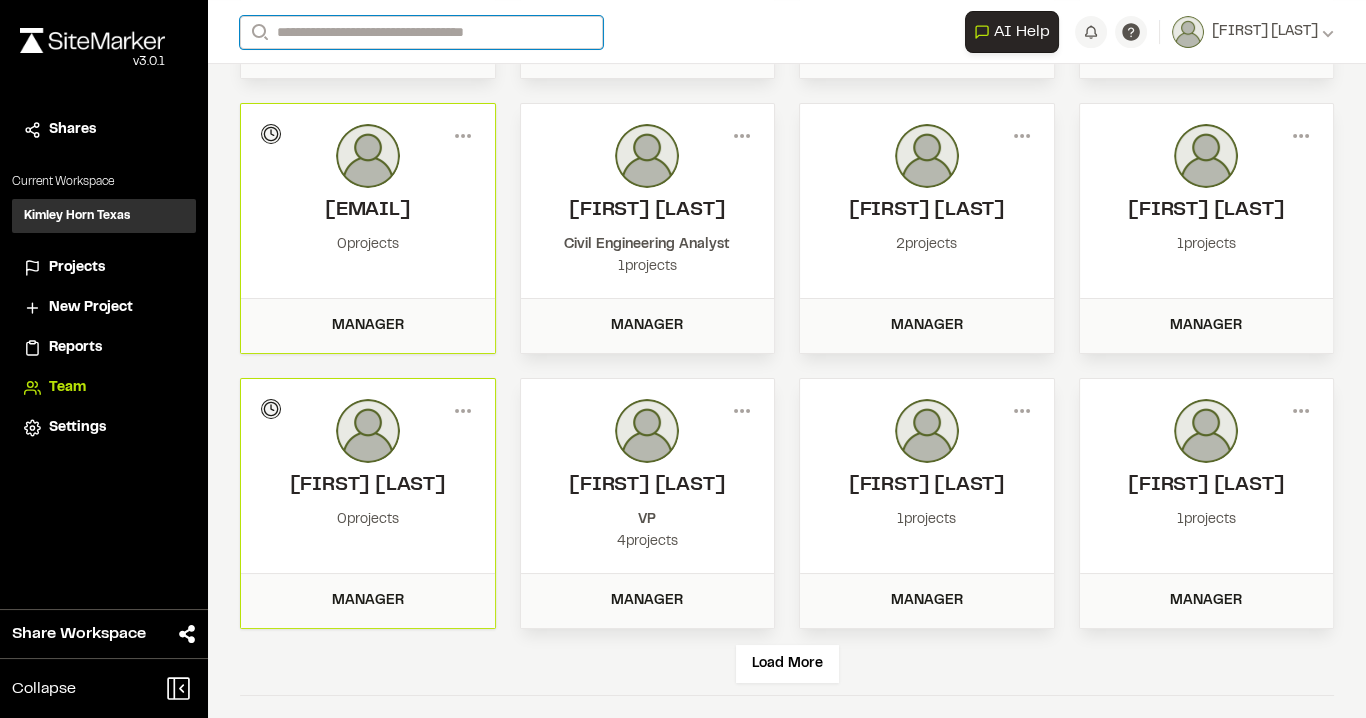 click on "Search" at bounding box center [421, 32] 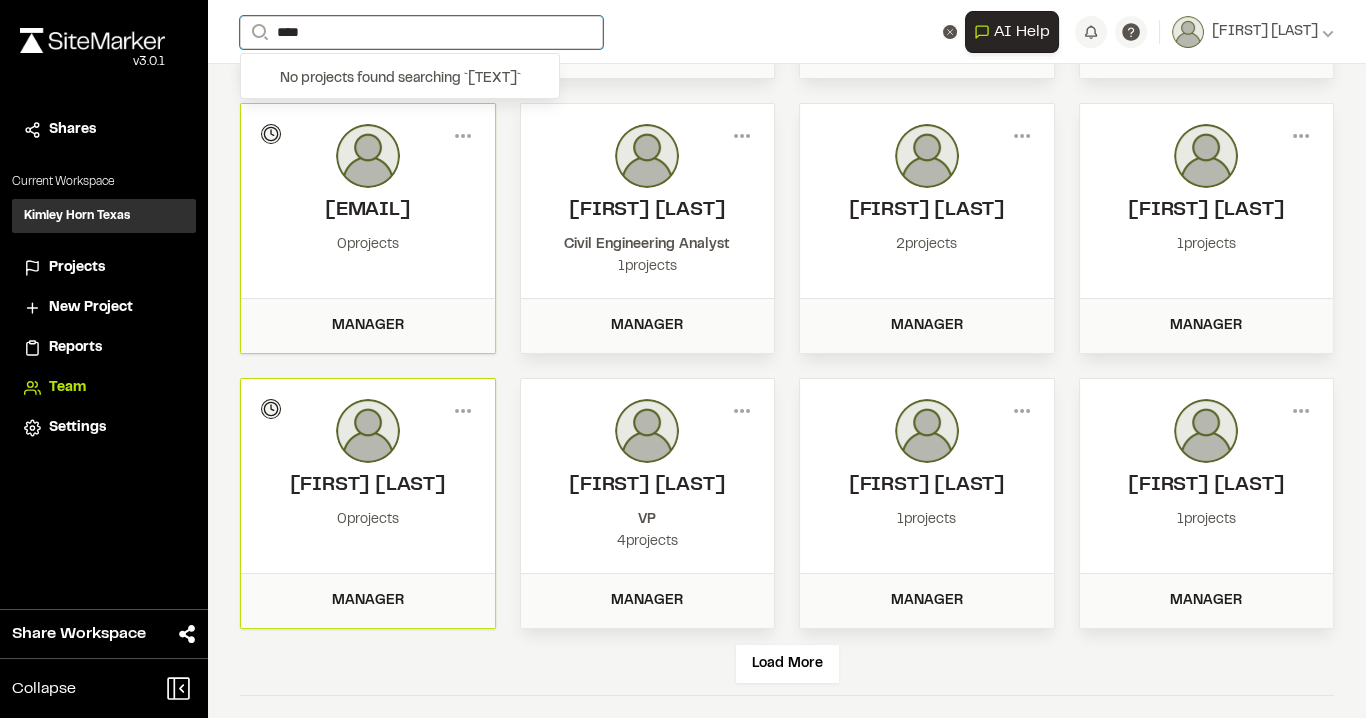type on "****" 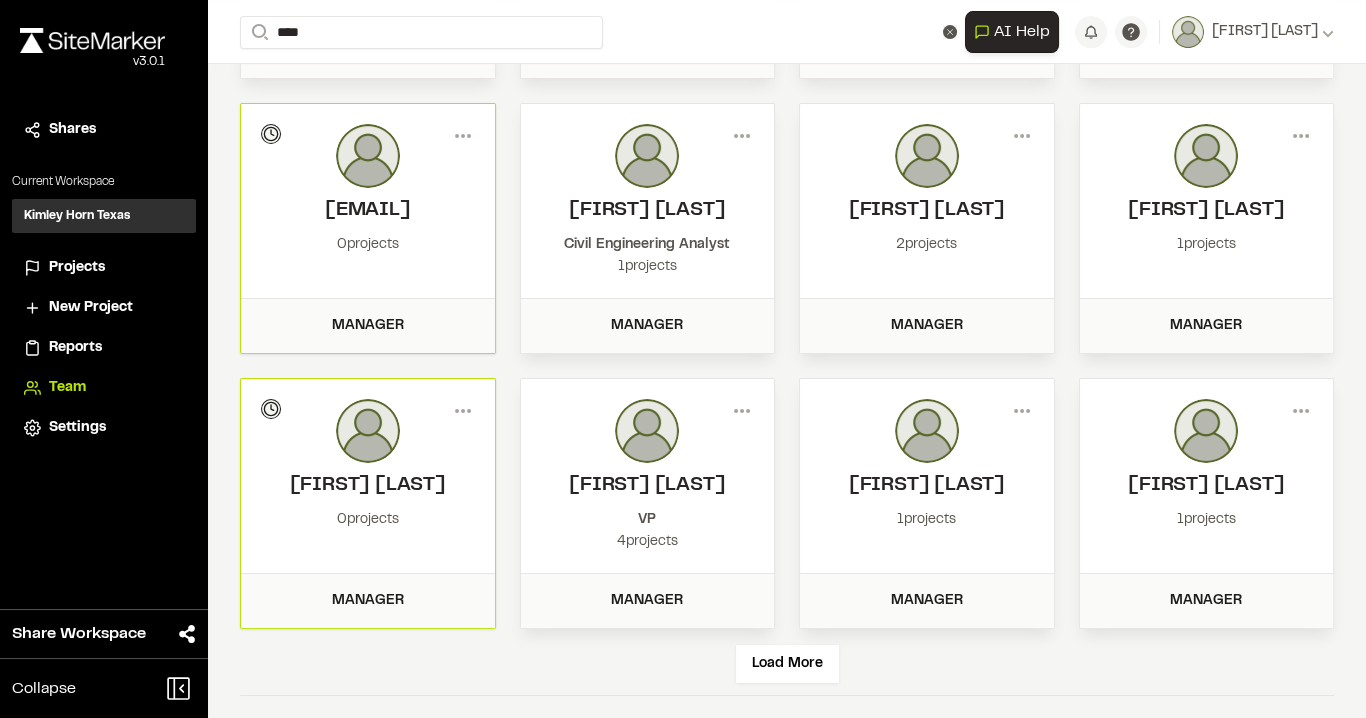 drag, startPoint x: 754, startPoint y: 51, endPoint x: 764, endPoint y: 53, distance: 10.198039 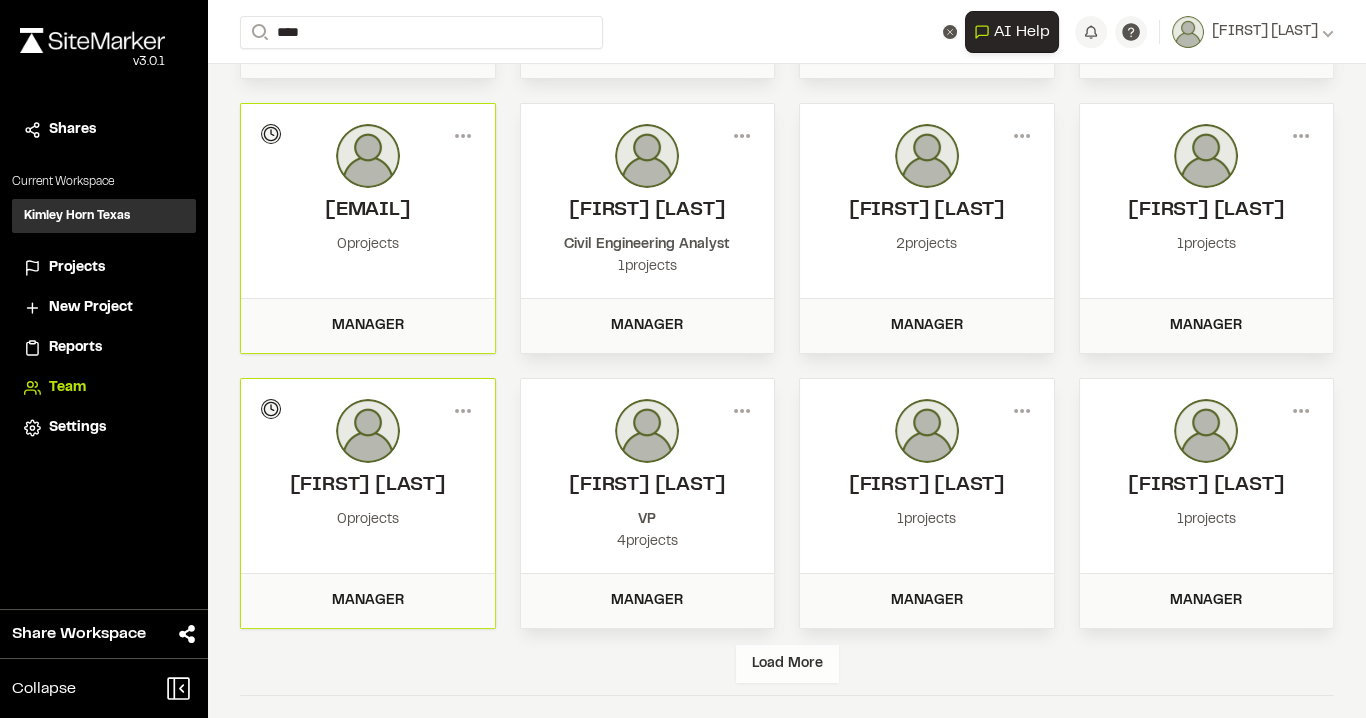 click on "Load More" at bounding box center (787, 664) 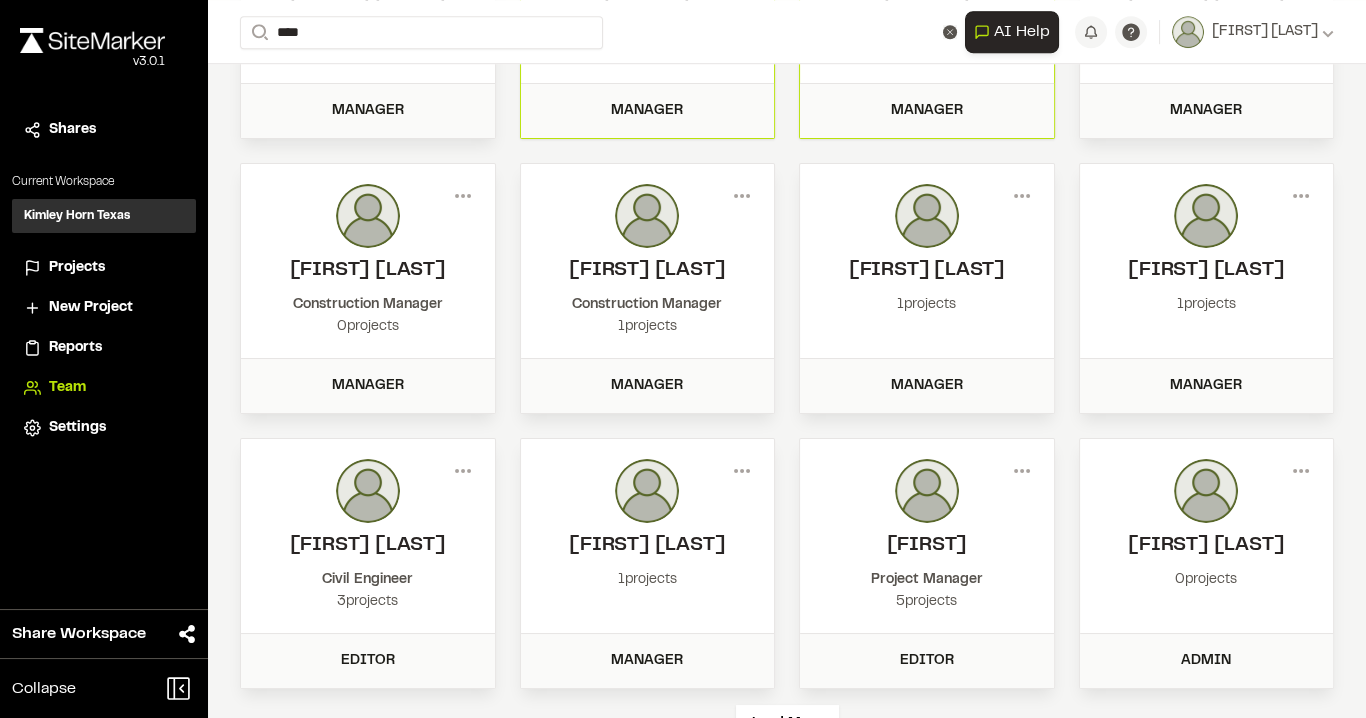 scroll, scrollTop: 1904, scrollLeft: 0, axis: vertical 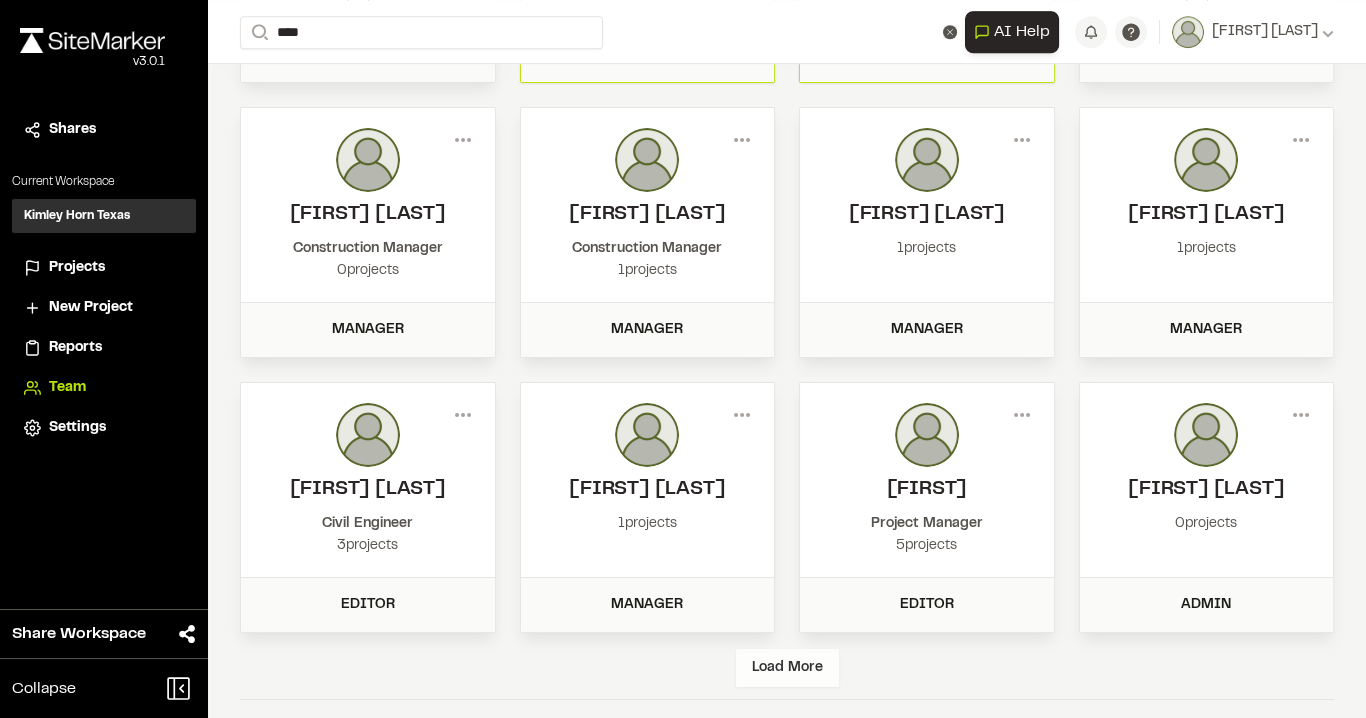 click on "Load More" at bounding box center (787, 668) 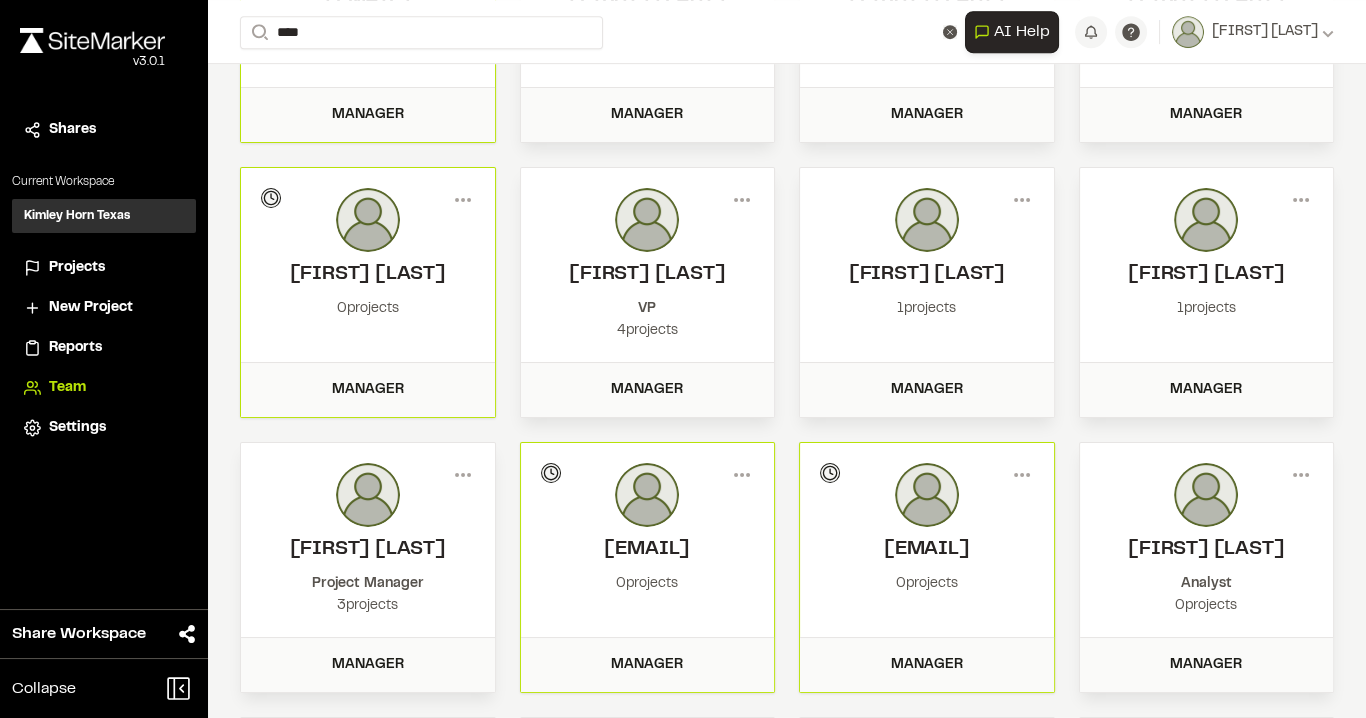 scroll, scrollTop: 1089, scrollLeft: 0, axis: vertical 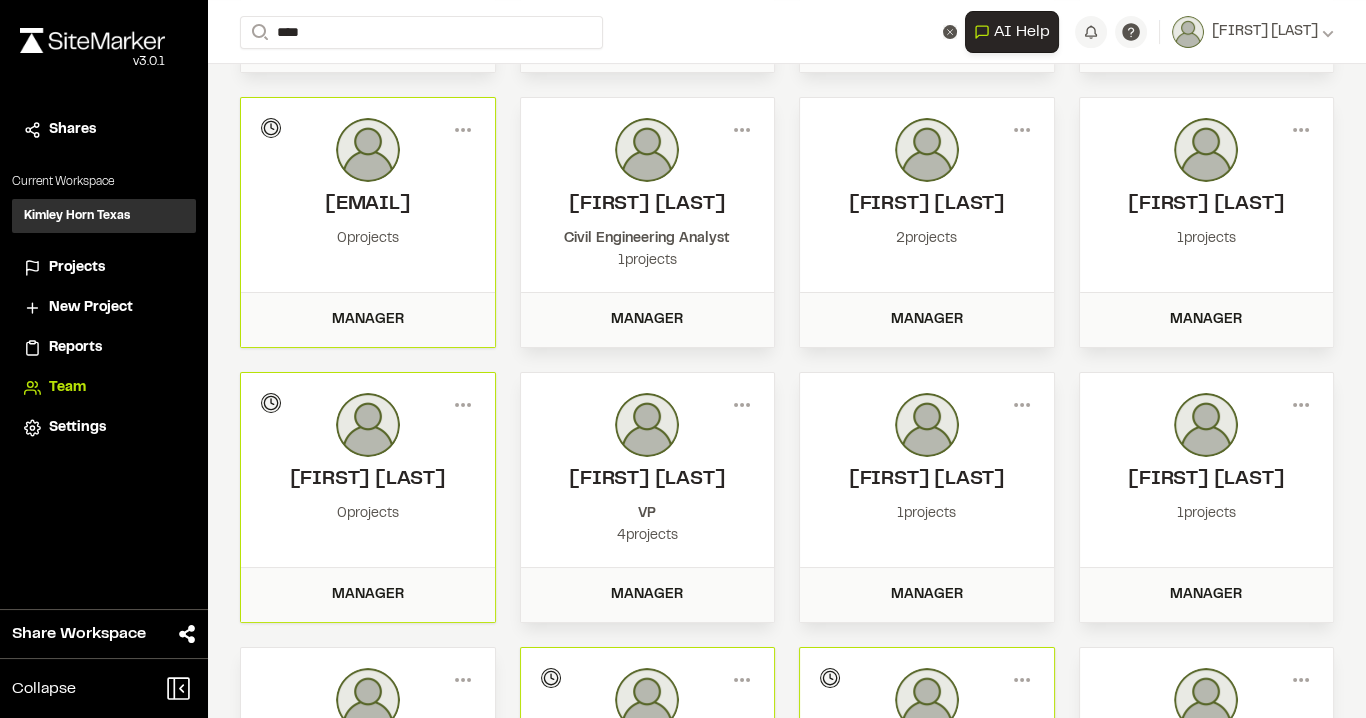 click on "Projects" at bounding box center (77, 268) 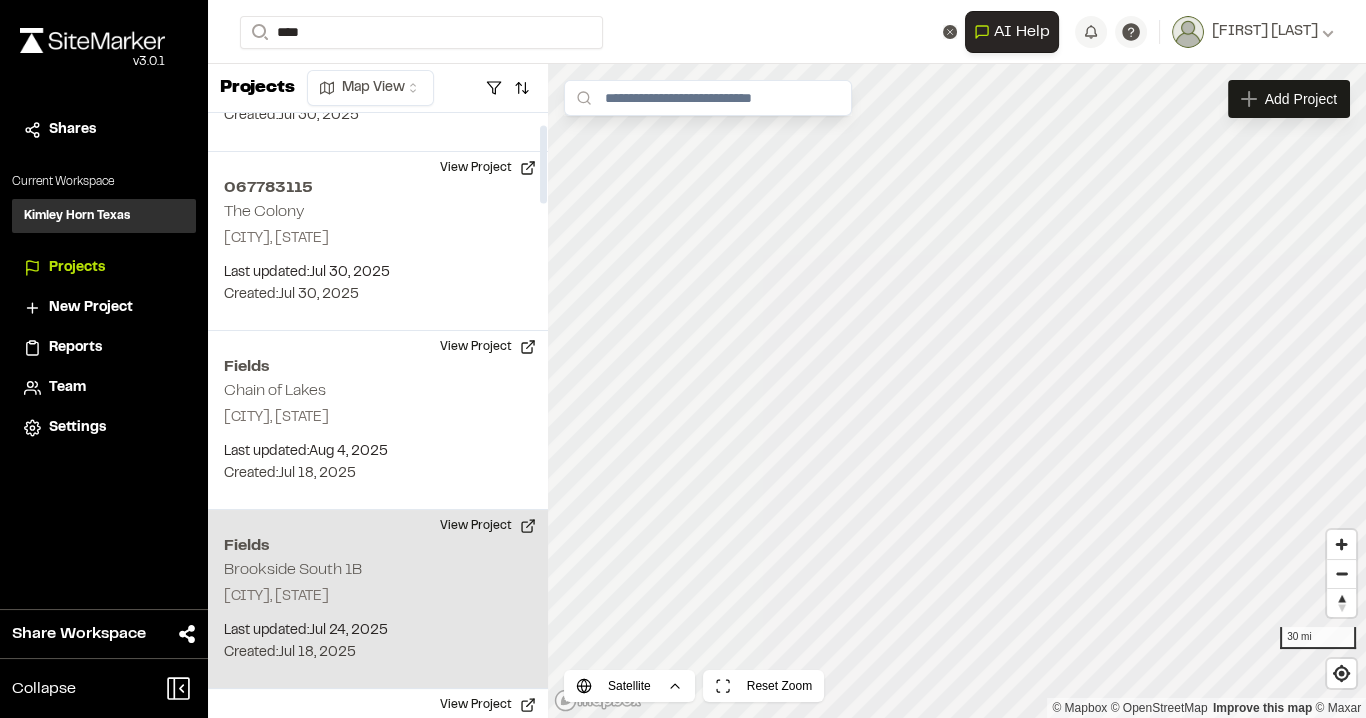 scroll, scrollTop: 160, scrollLeft: 0, axis: vertical 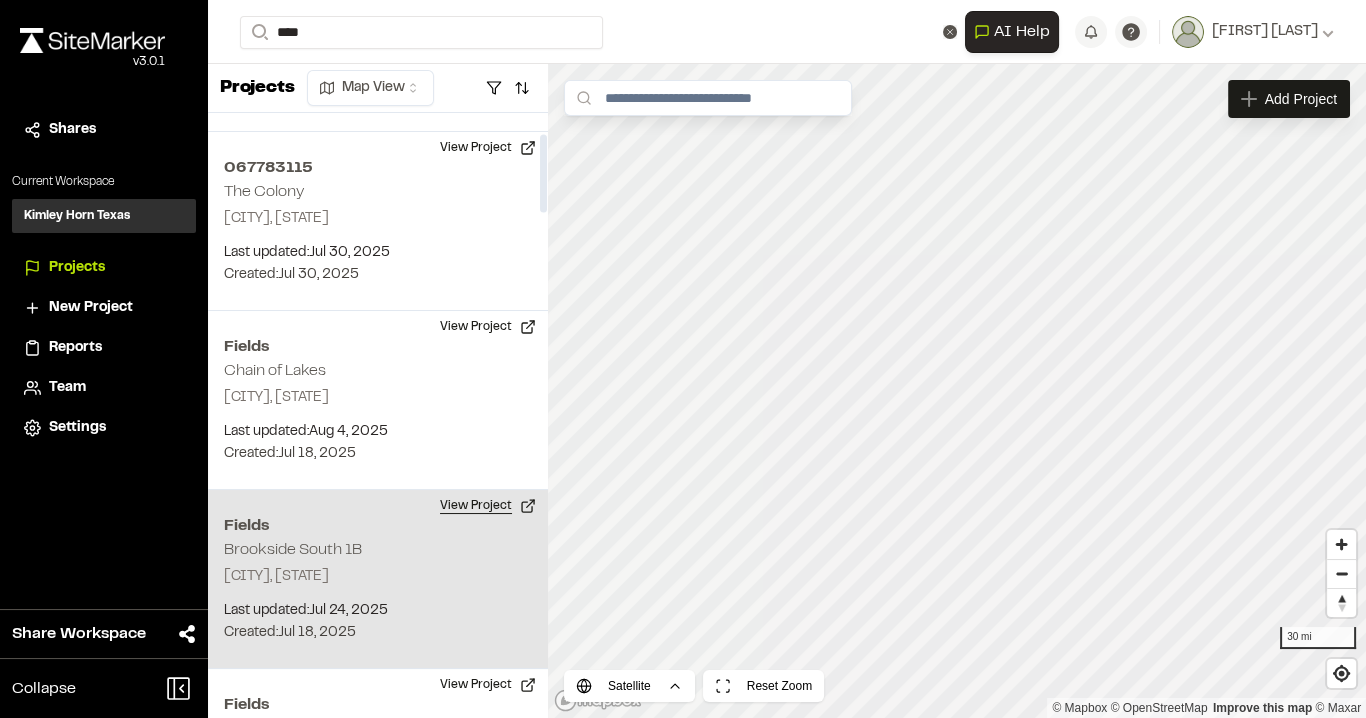 click on "View Project" at bounding box center [488, 506] 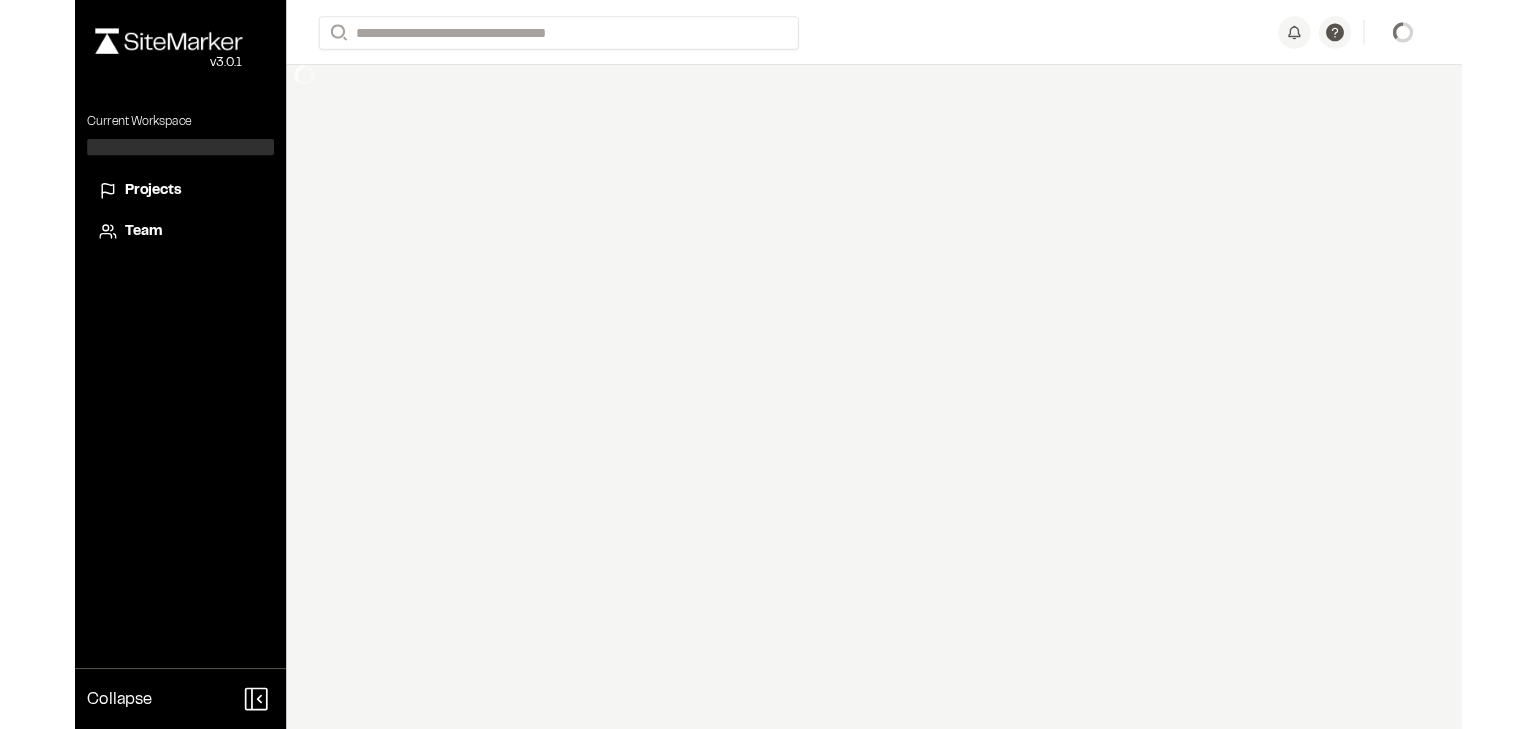 scroll, scrollTop: 0, scrollLeft: 0, axis: both 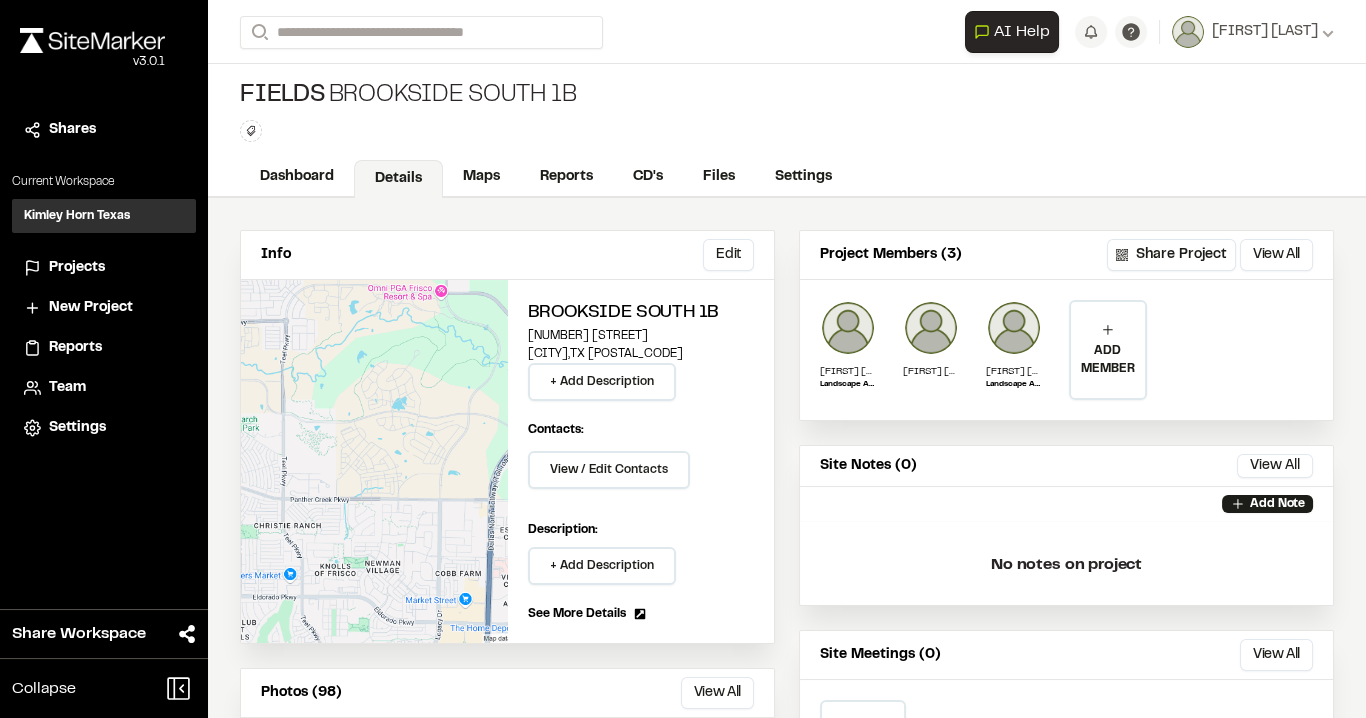 click on "ADD MEMBER" at bounding box center (1108, 360) 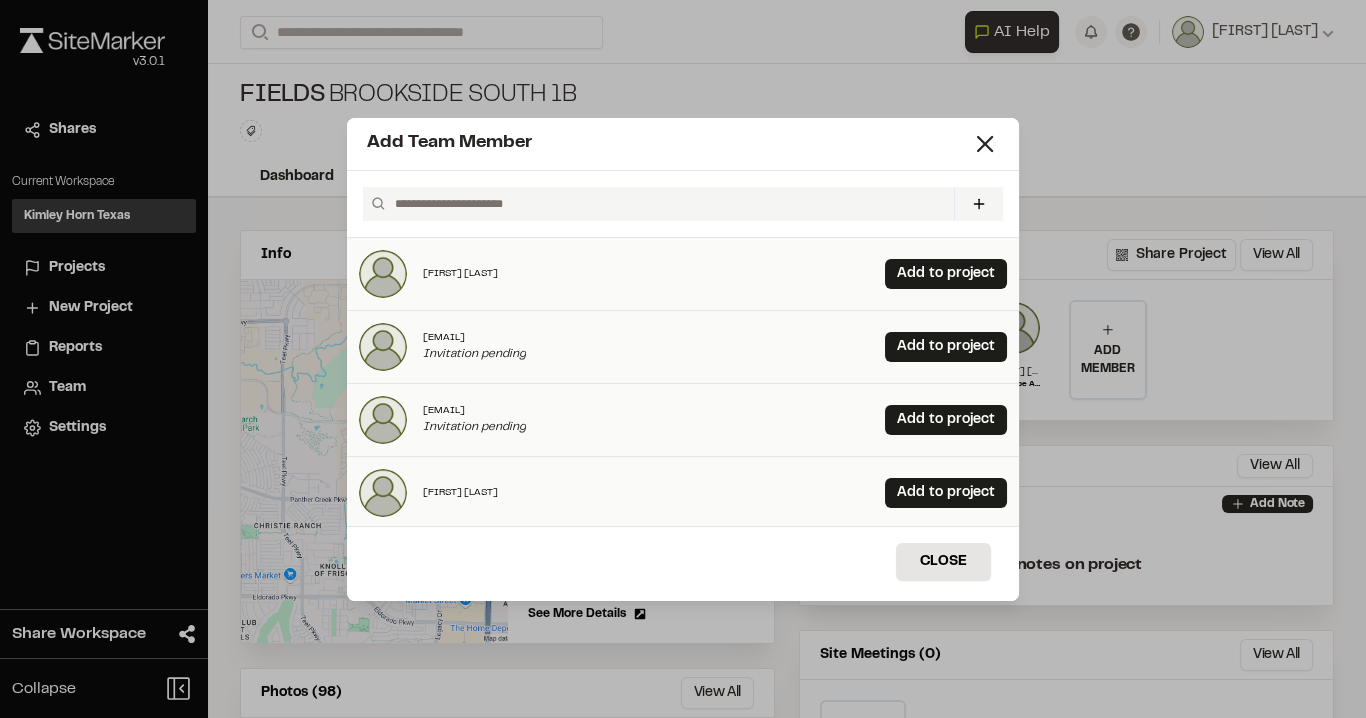 click at bounding box center [978, 204] 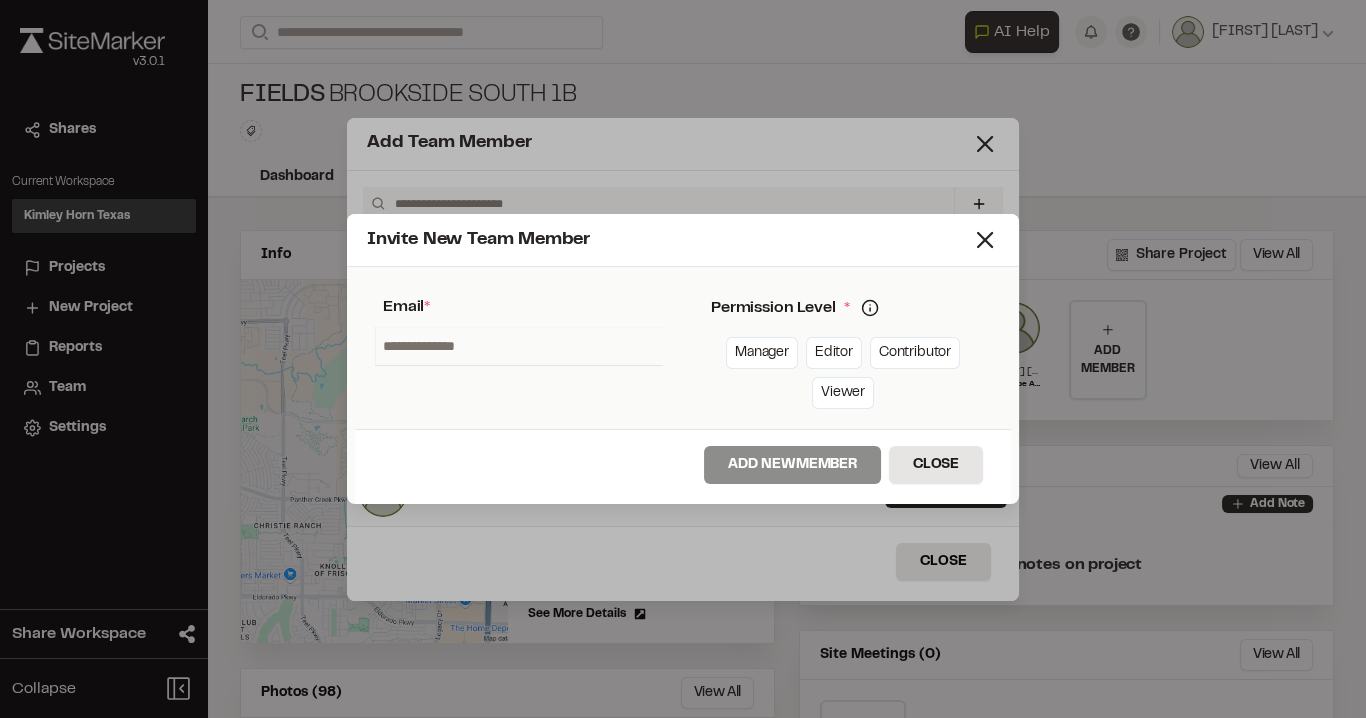 click at bounding box center (519, 346) 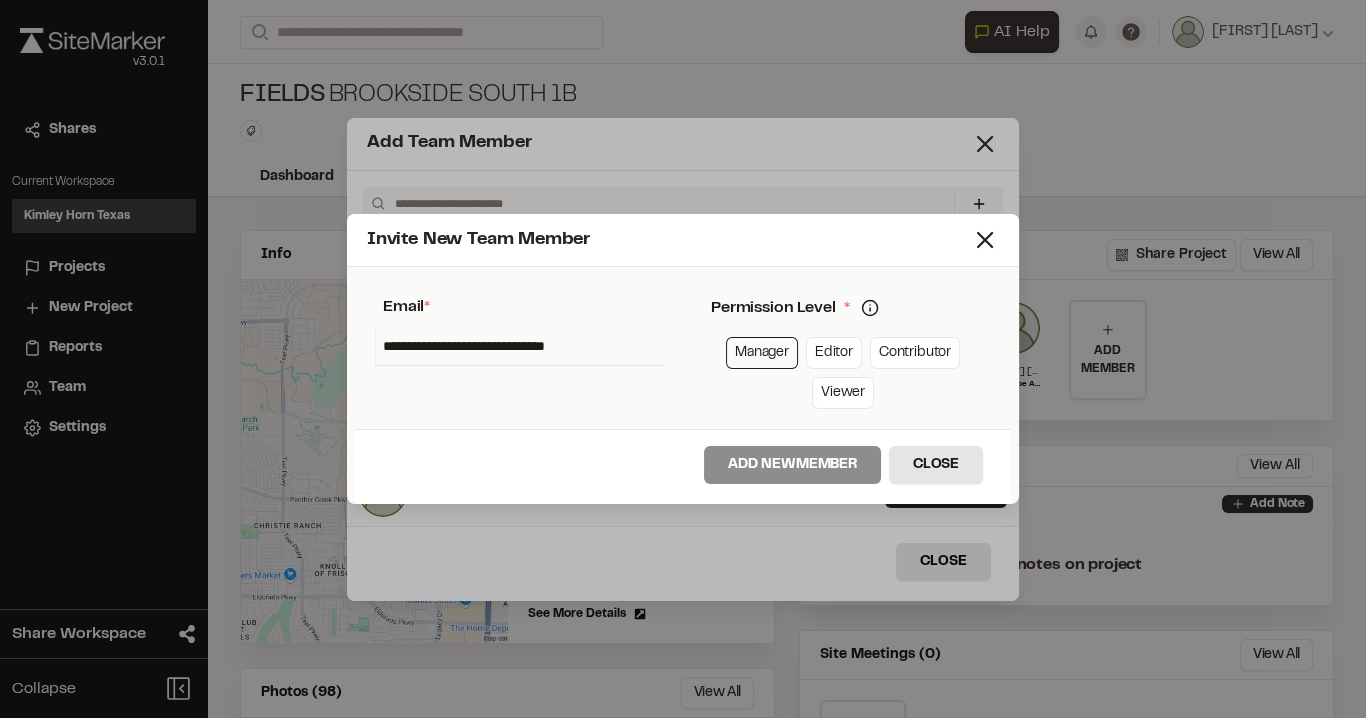 type on "**********" 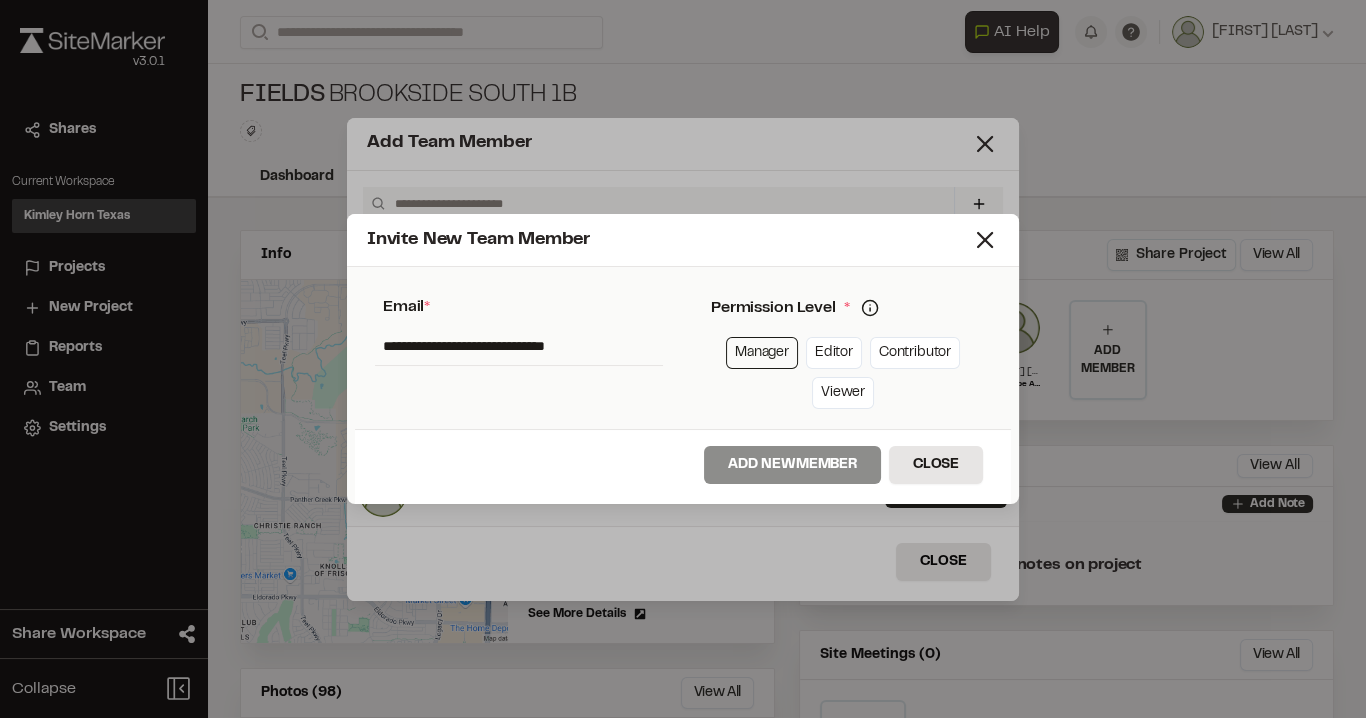 click on "Manager" at bounding box center (762, 353) 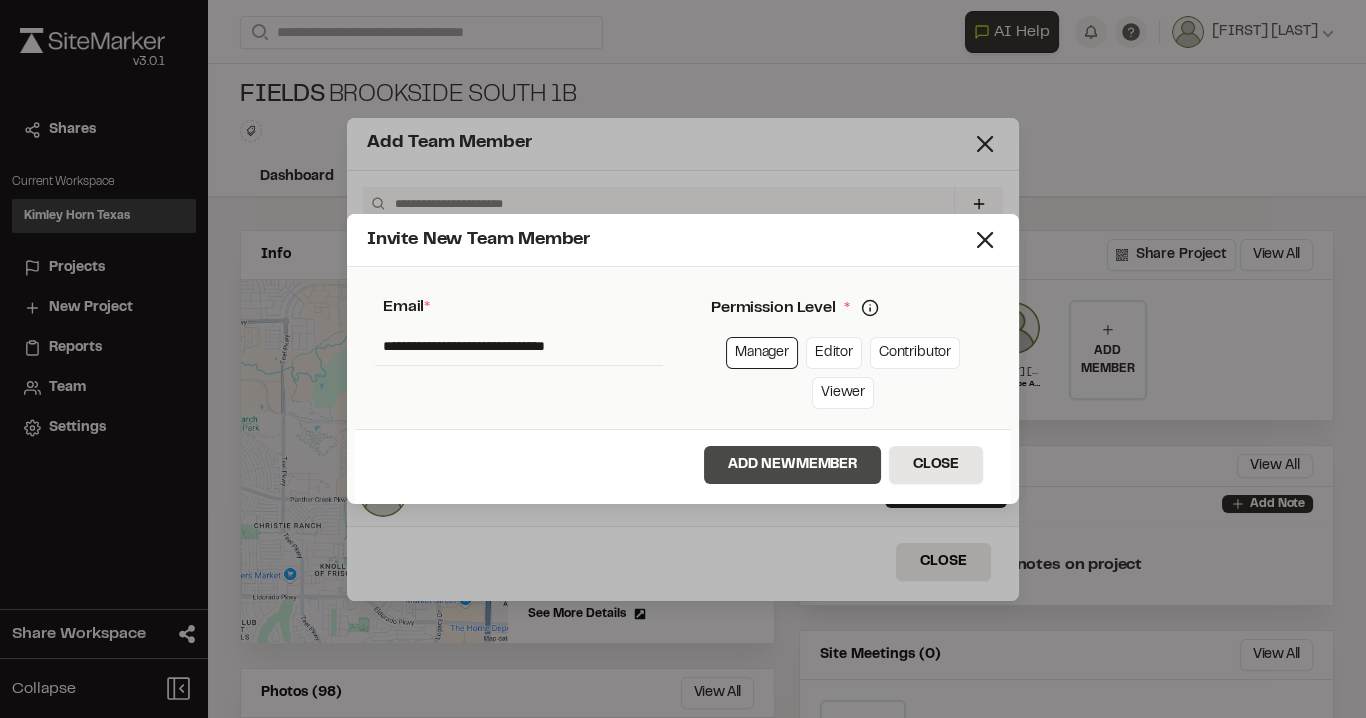 click on "Add New  Member" at bounding box center (792, 465) 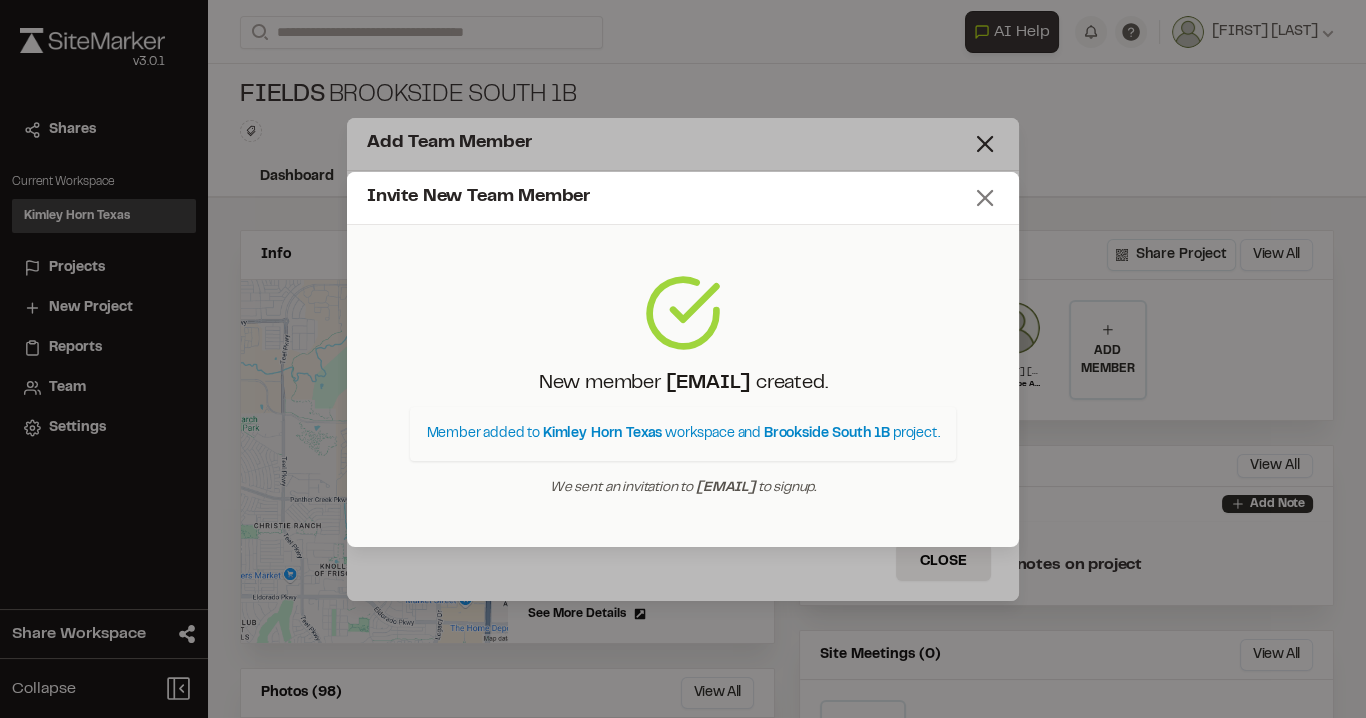 click 